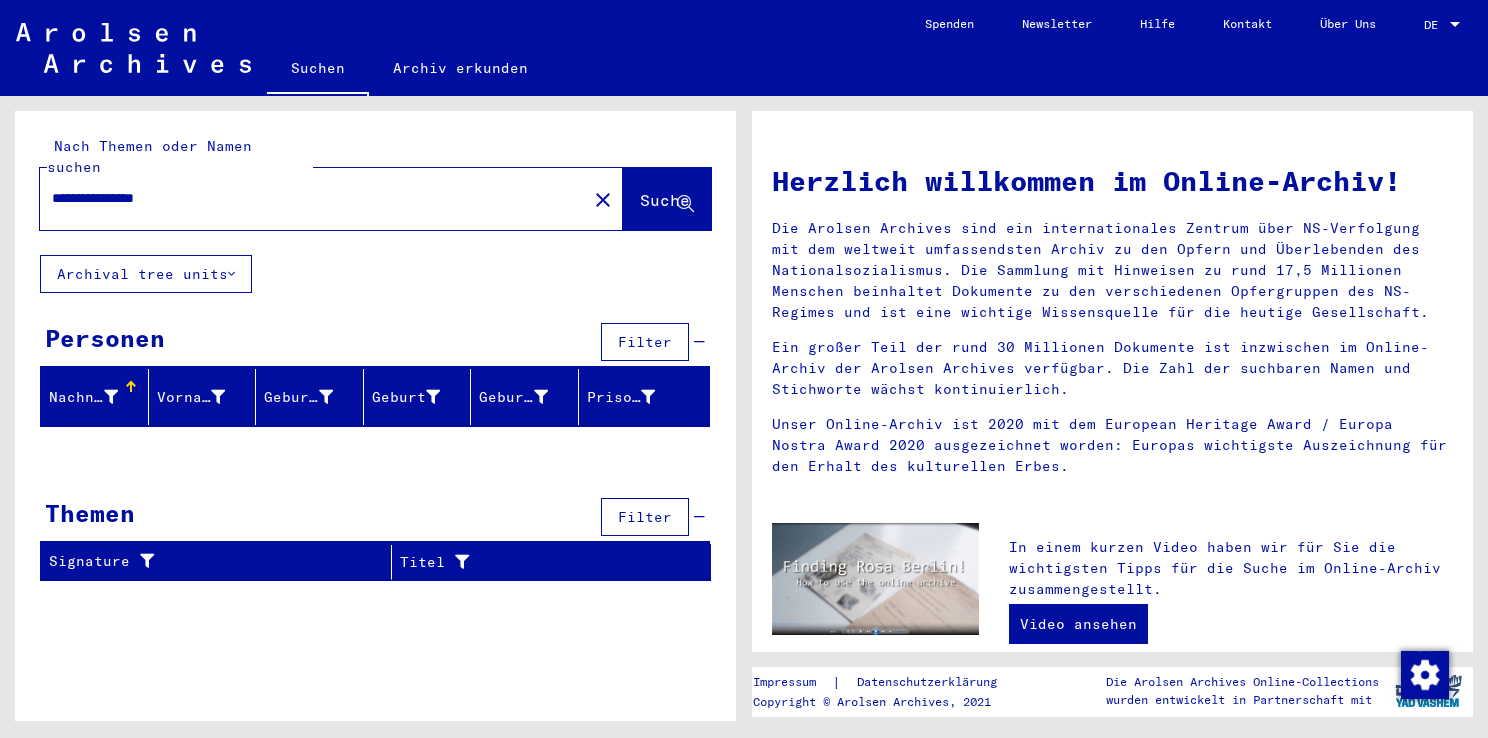 scroll, scrollTop: 0, scrollLeft: 0, axis: both 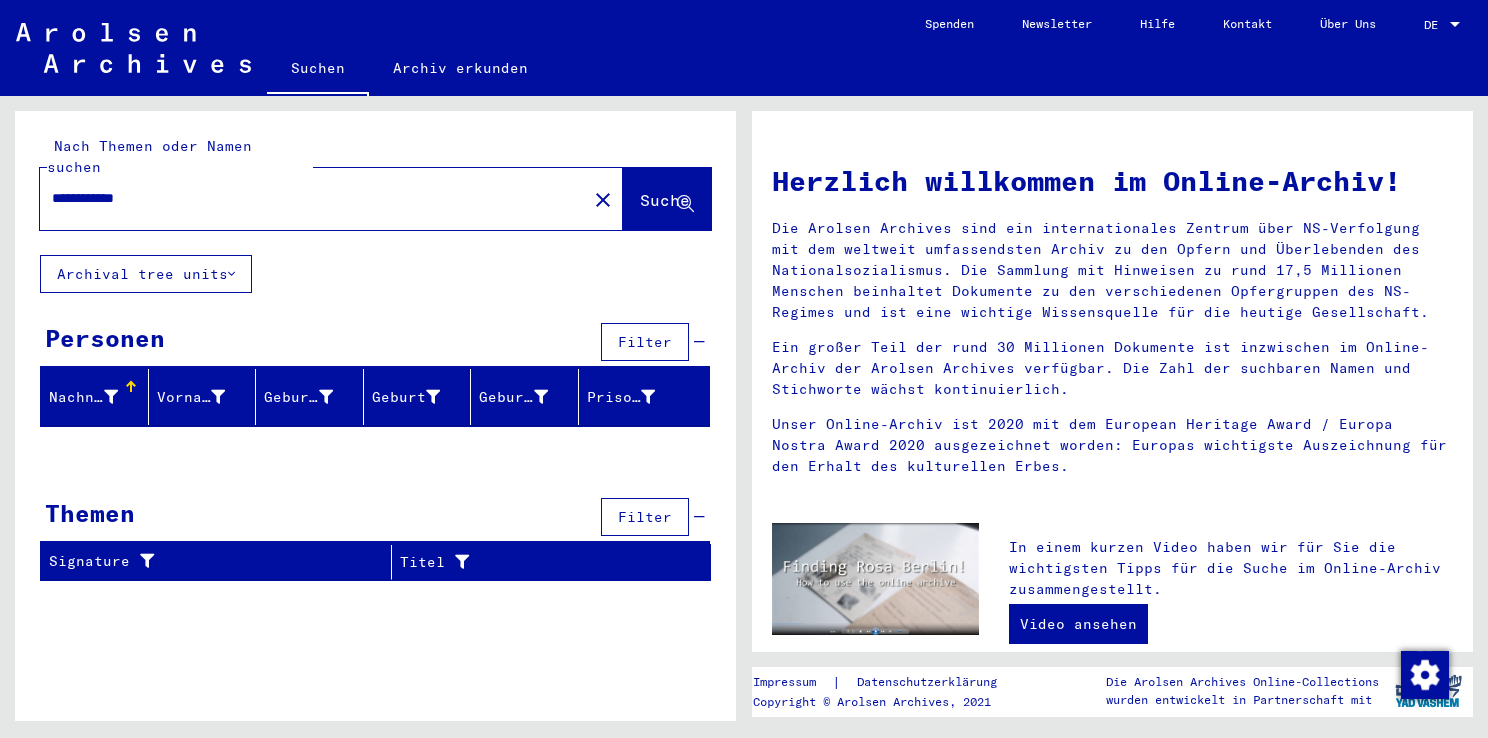 drag, startPoint x: 103, startPoint y: 182, endPoint x: 156, endPoint y: 187, distance: 53.235325 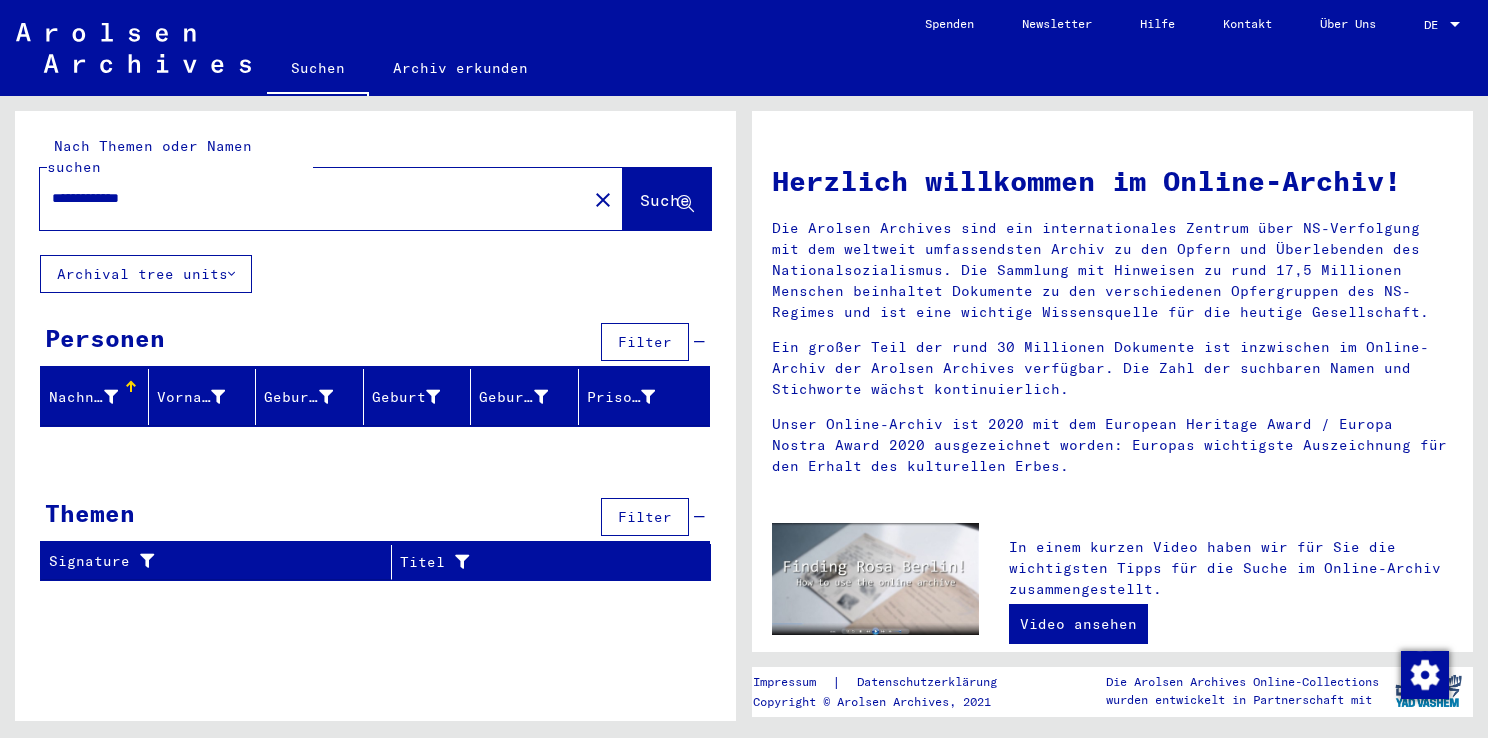 type on "**********" 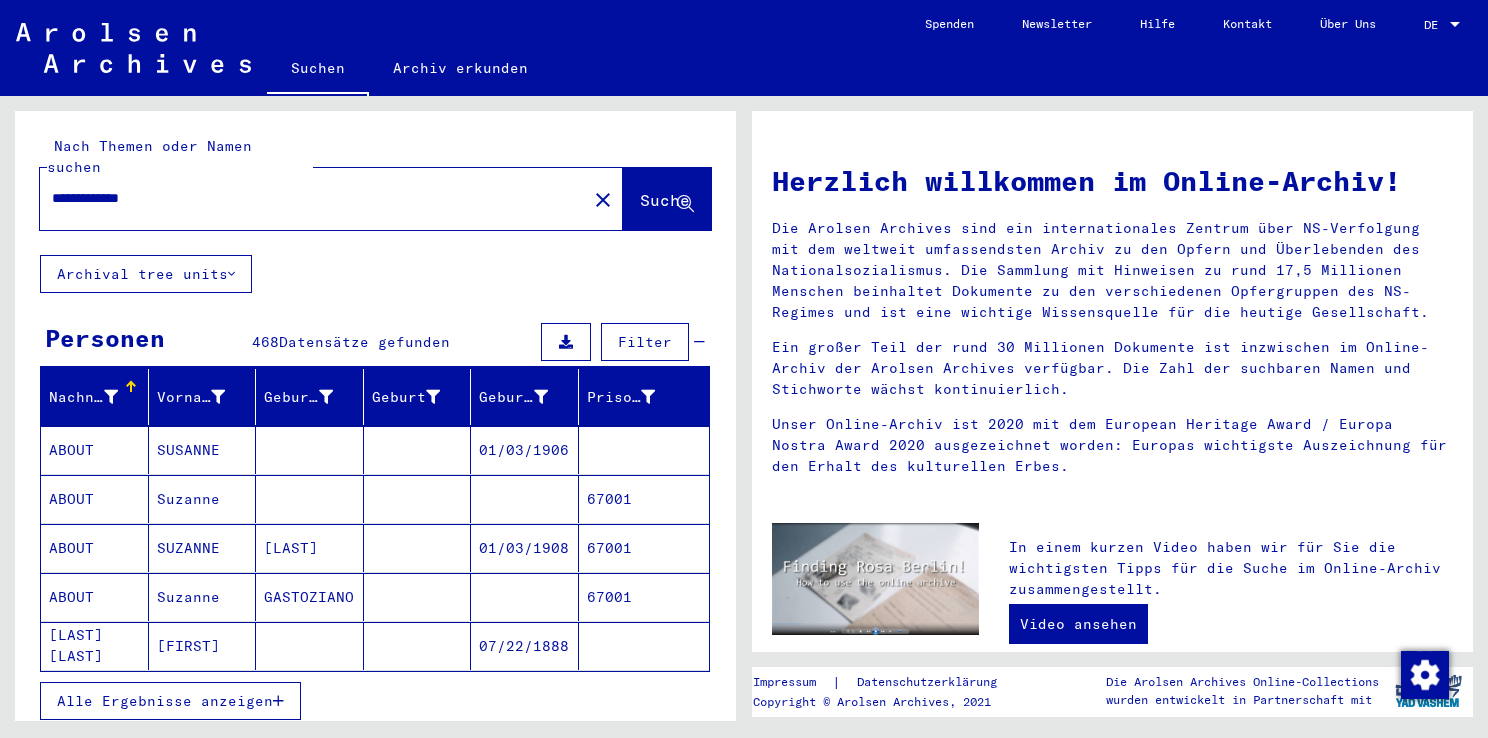 click on "Alle Ergebnisse anzeigen" at bounding box center (165, 701) 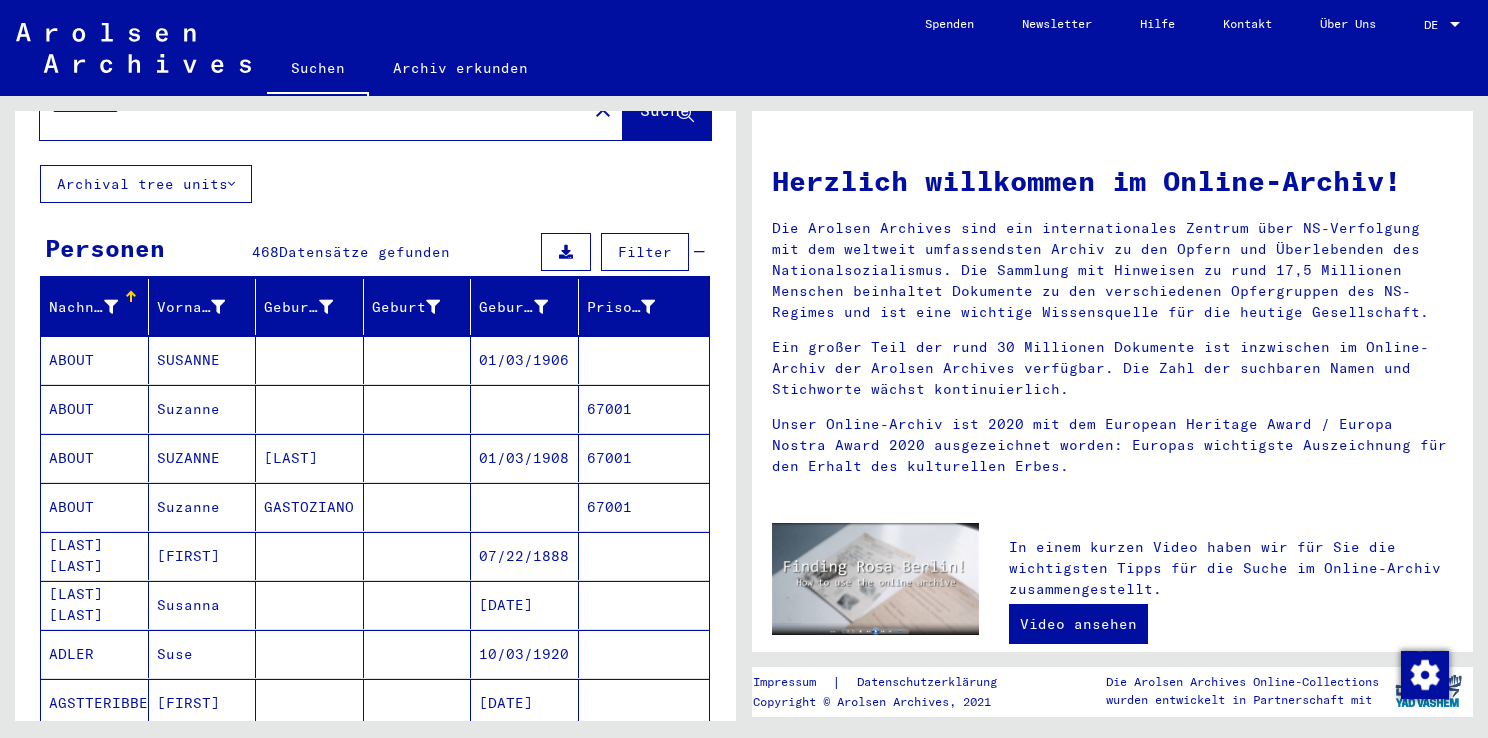 scroll, scrollTop: 93, scrollLeft: 0, axis: vertical 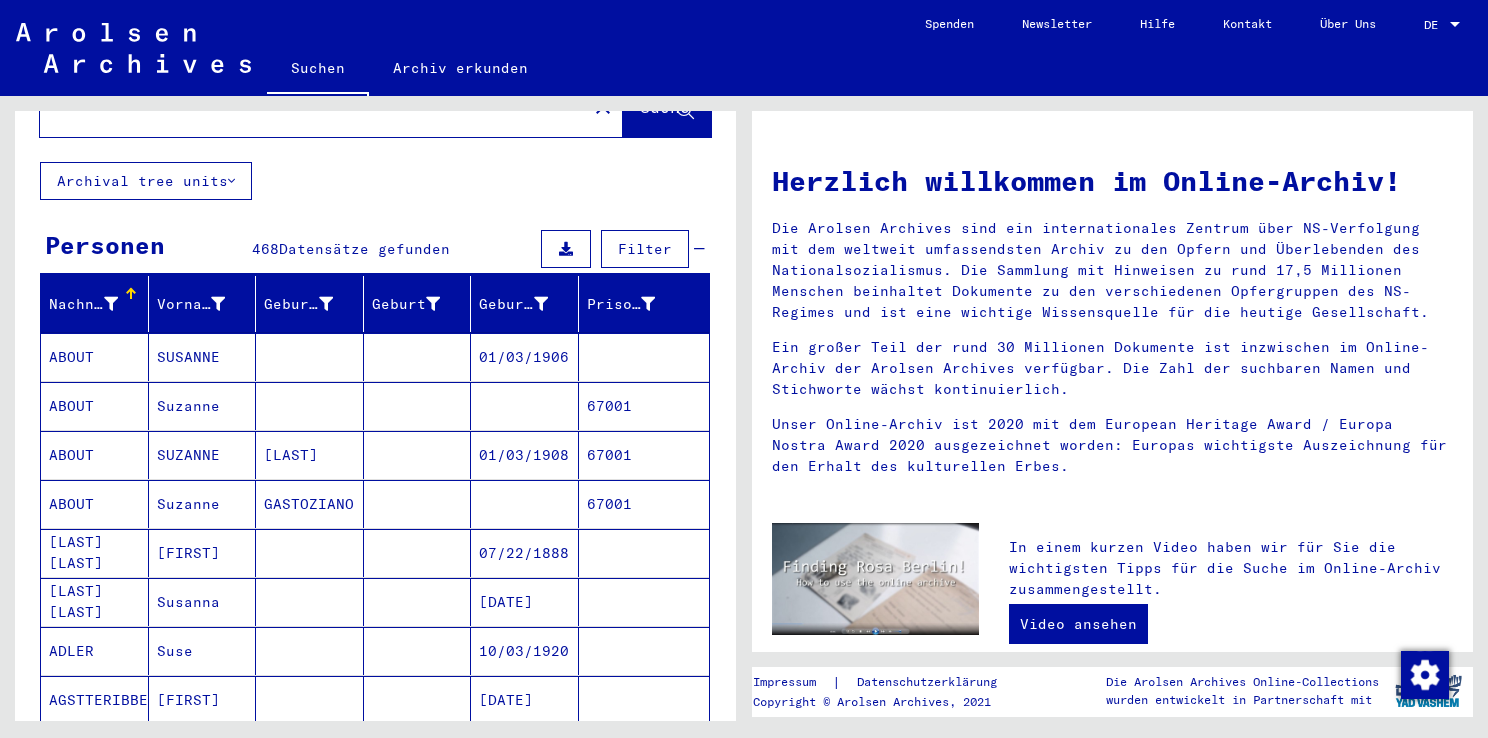click on "ABOUT" at bounding box center (95, 406) 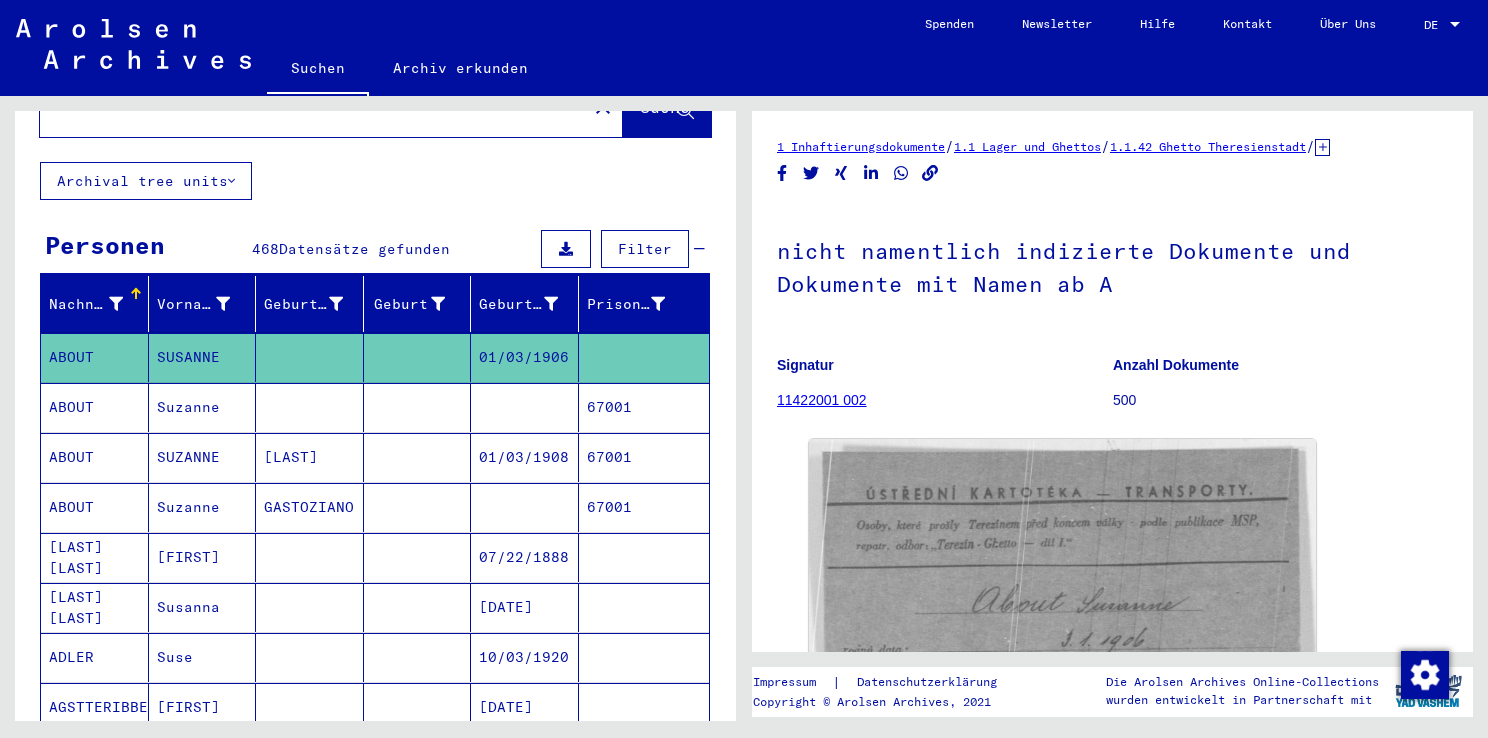 scroll, scrollTop: 0, scrollLeft: 0, axis: both 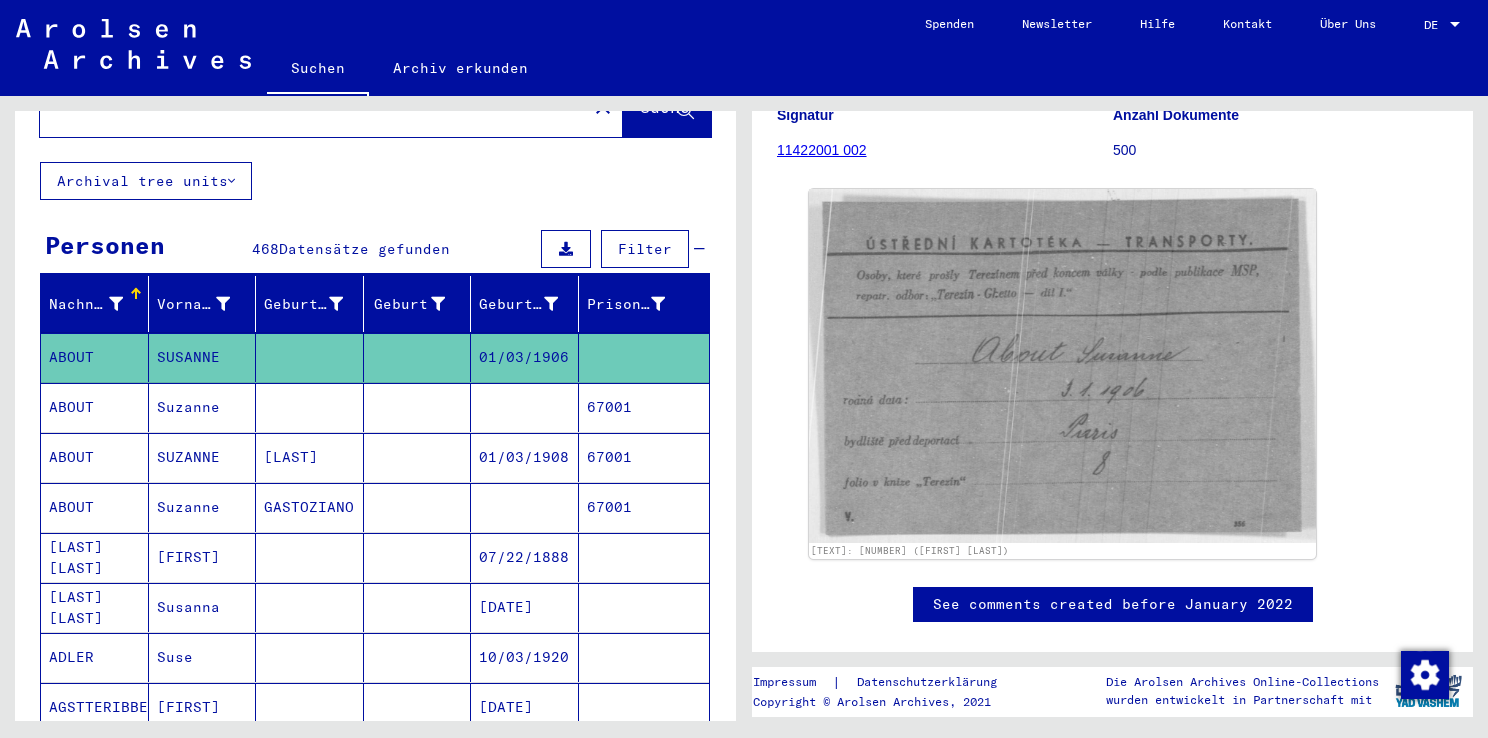 click on "ABOUT" at bounding box center [95, 457] 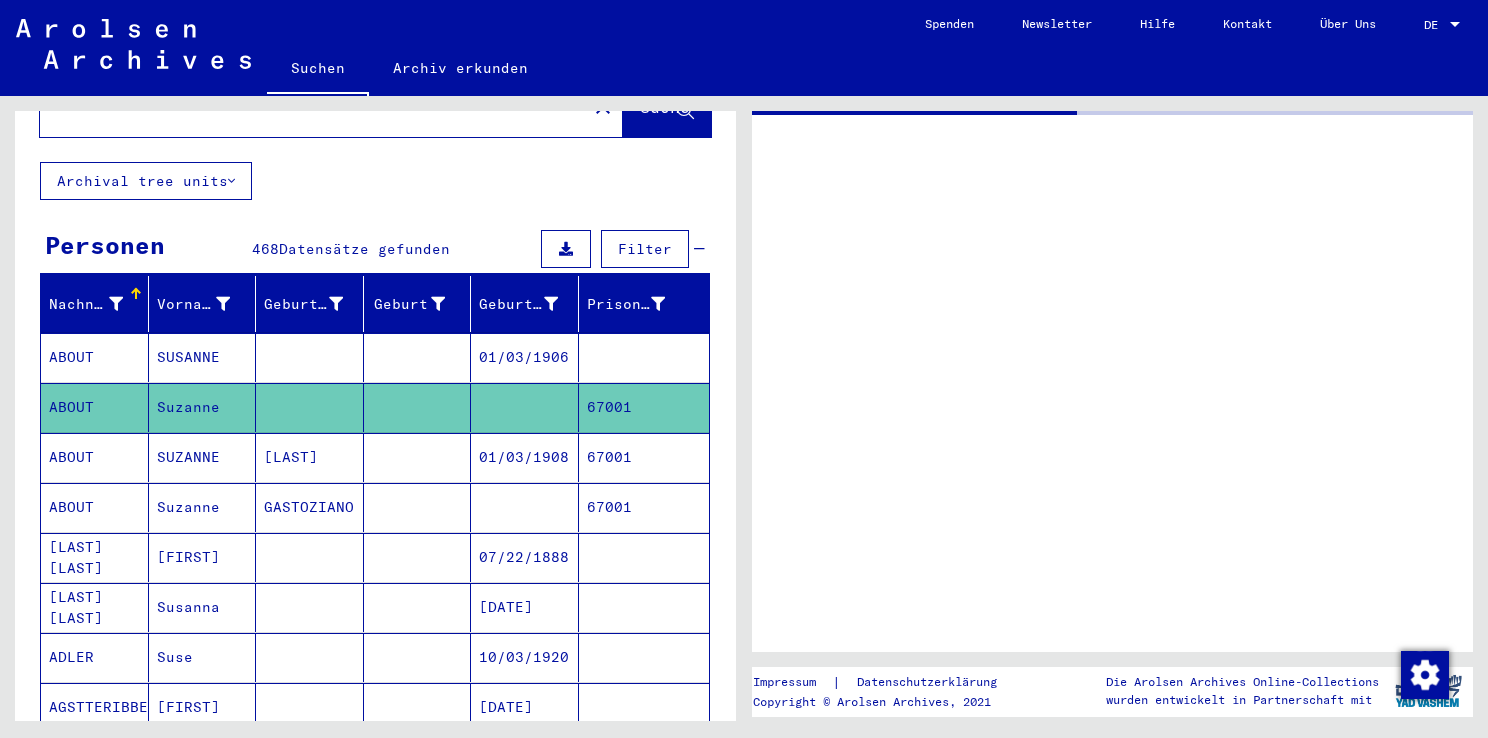 scroll, scrollTop: 0, scrollLeft: 0, axis: both 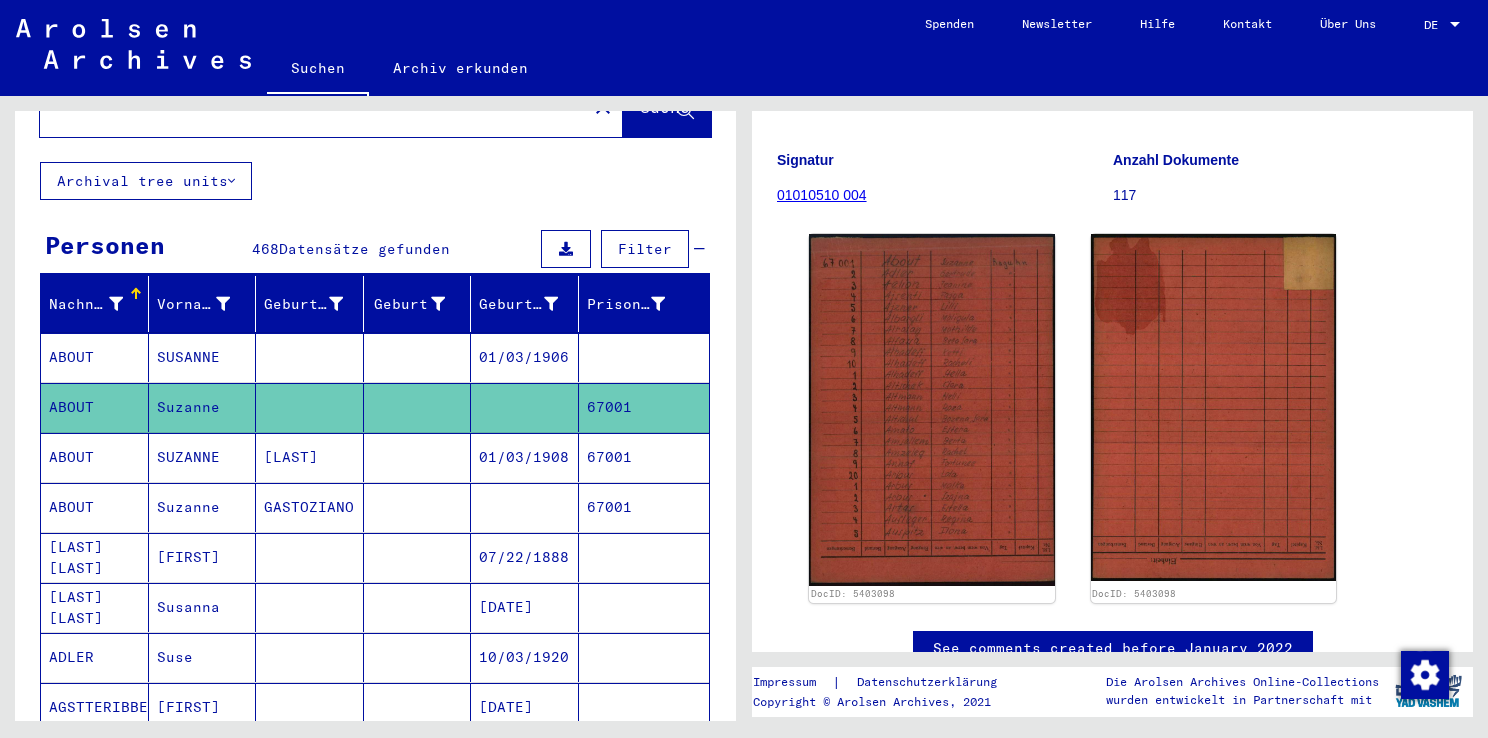 click on "ABOUT" at bounding box center [95, 507] 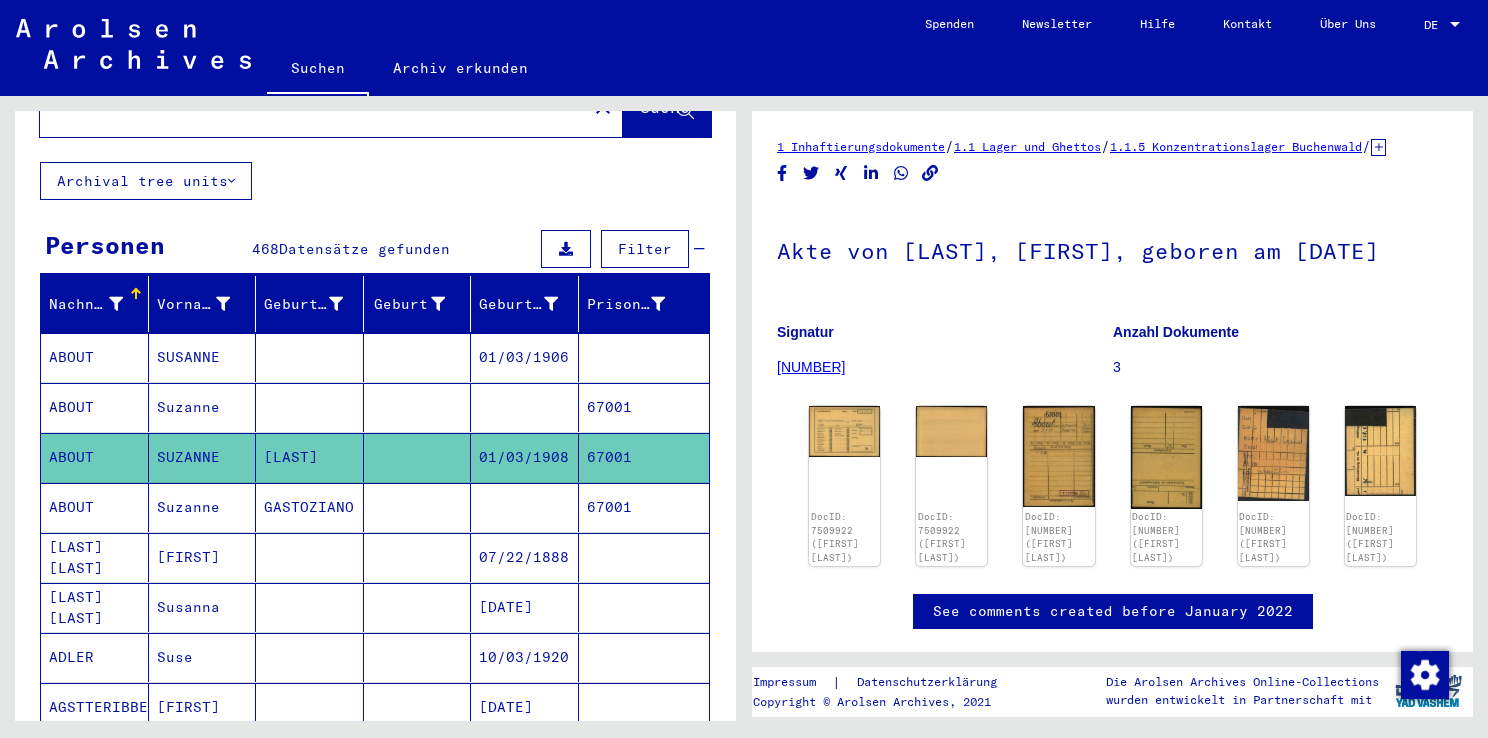 scroll, scrollTop: 0, scrollLeft: 0, axis: both 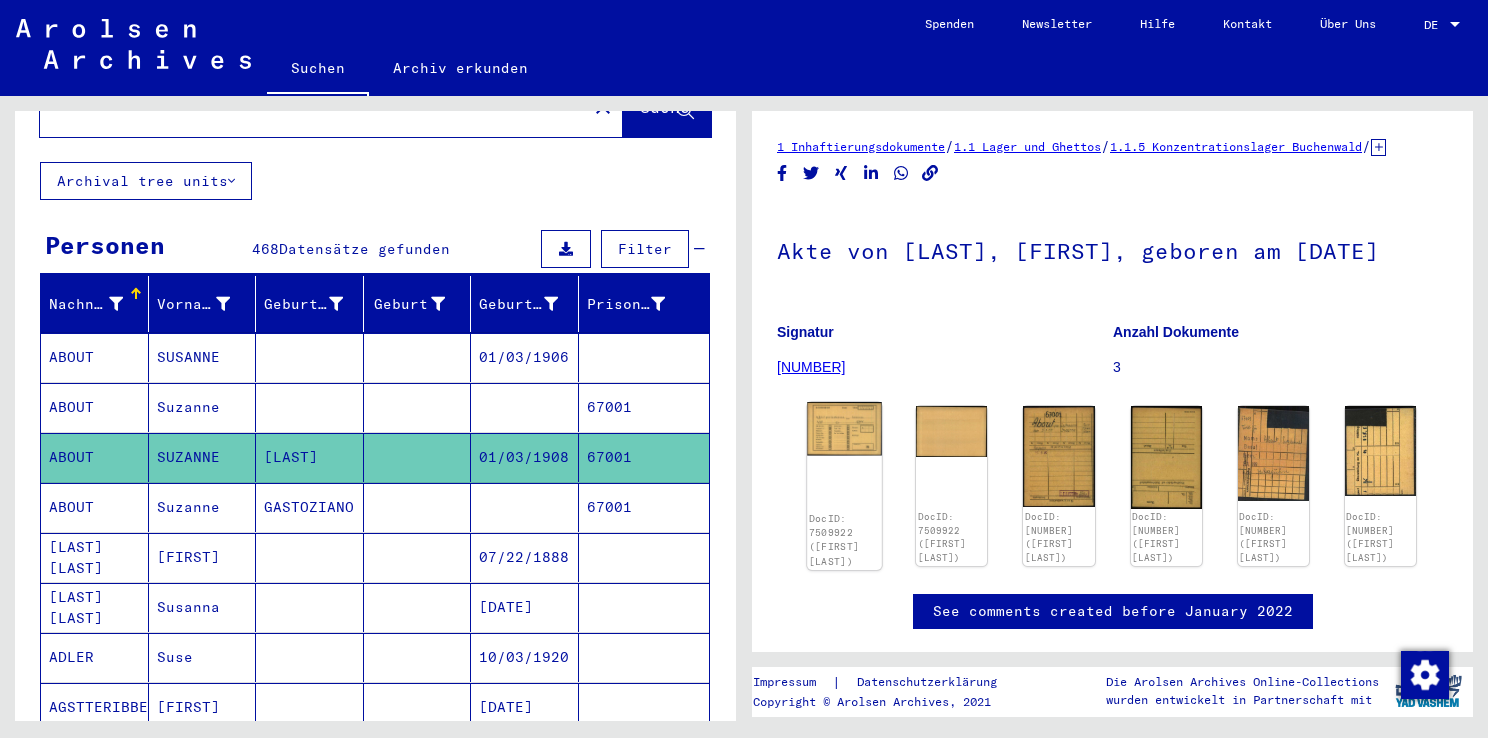 click 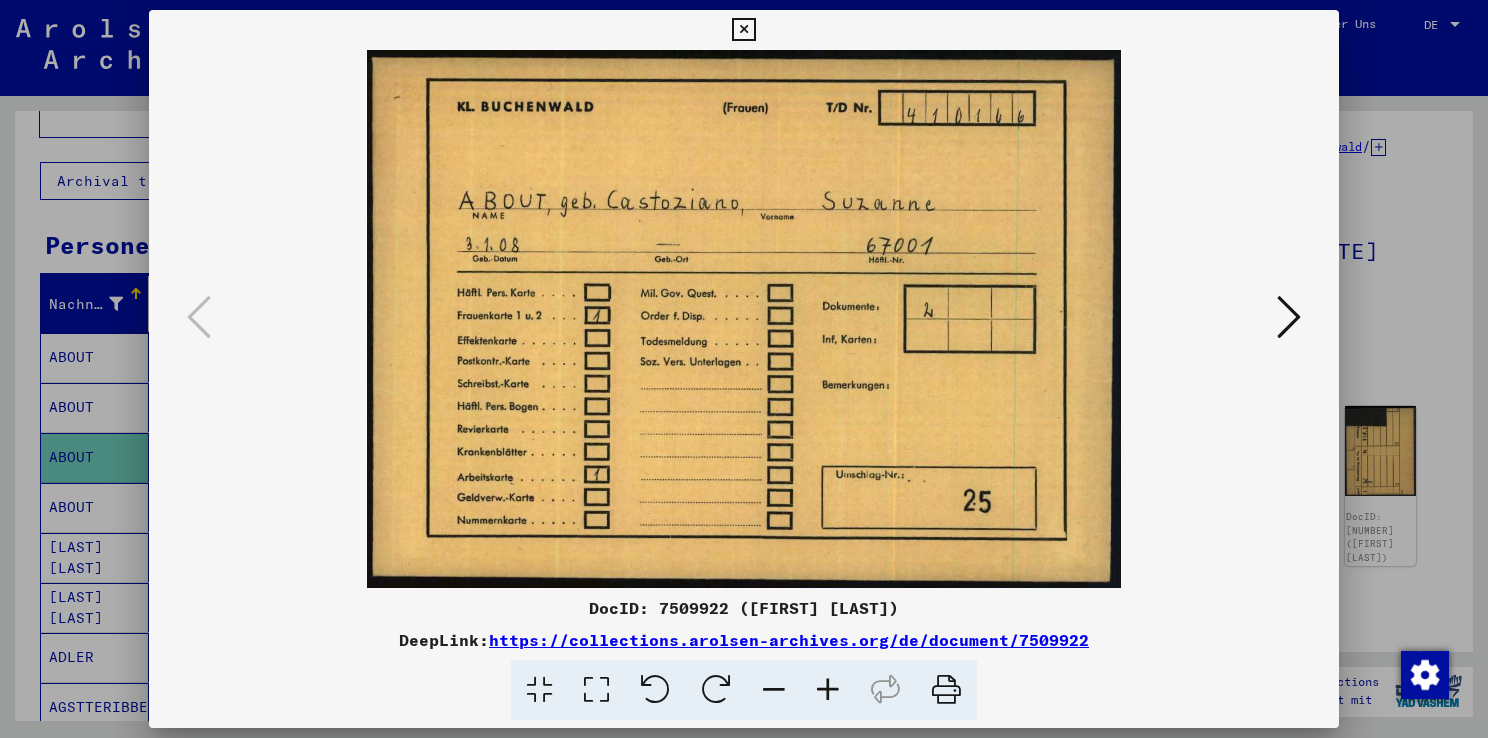 click at bounding box center (1289, 317) 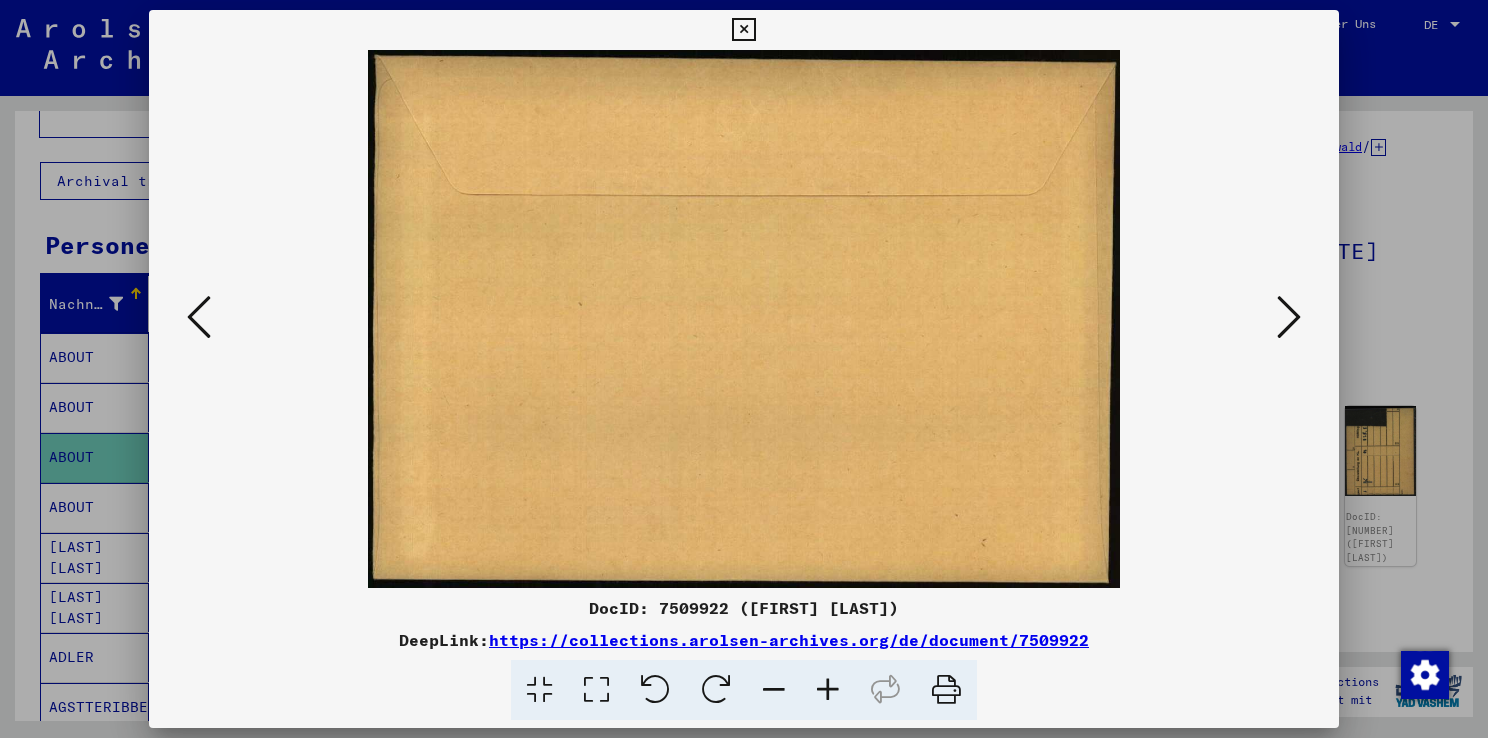 click at bounding box center (1289, 317) 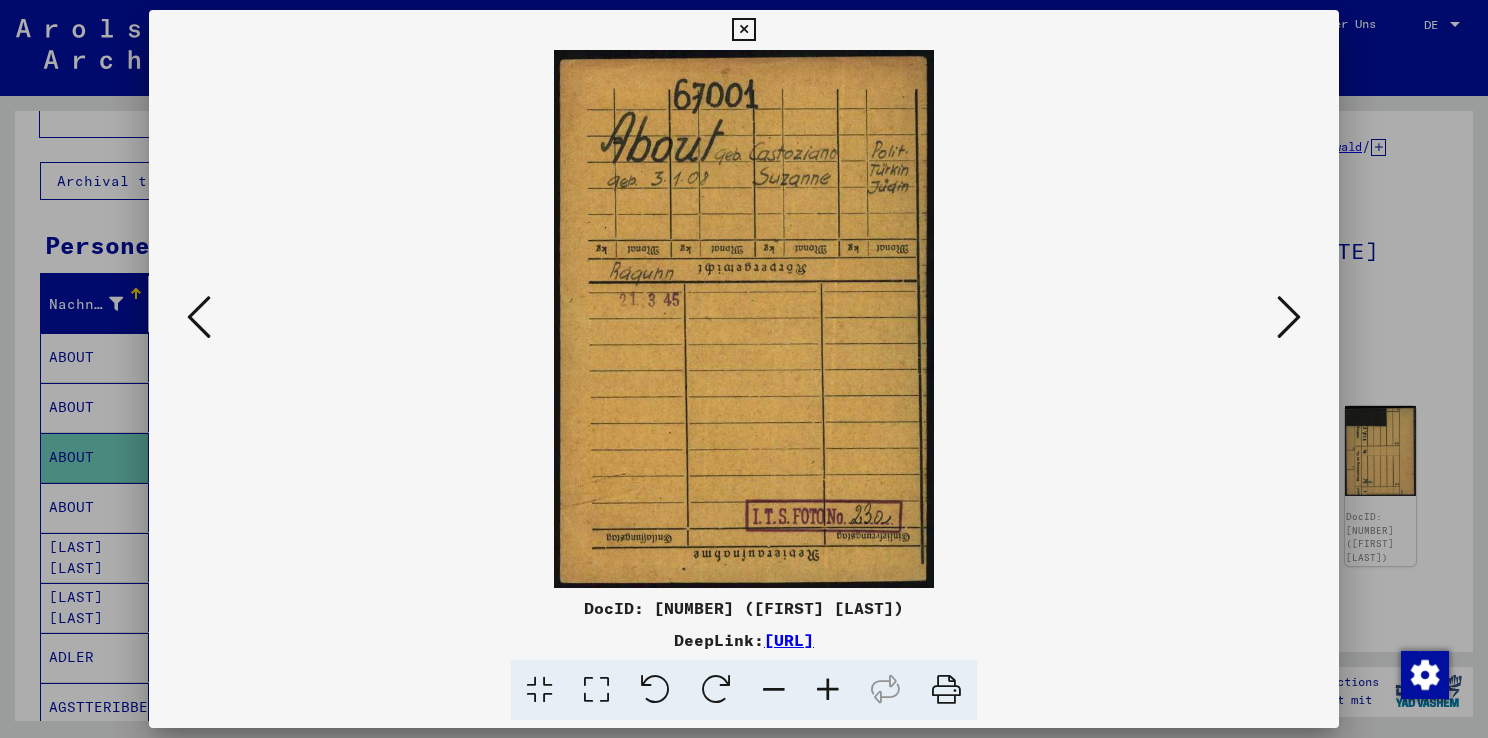 click at bounding box center (1289, 317) 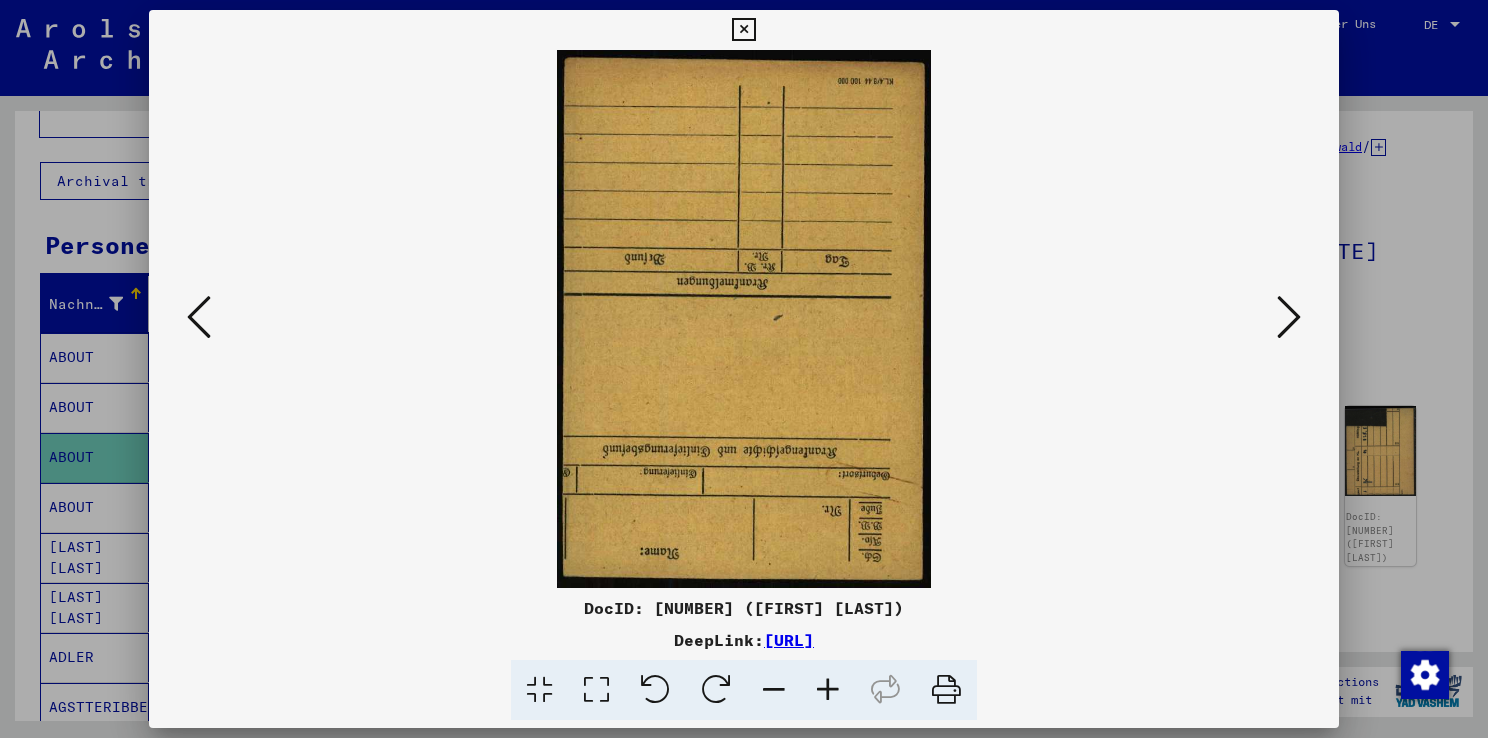 click at bounding box center (1289, 317) 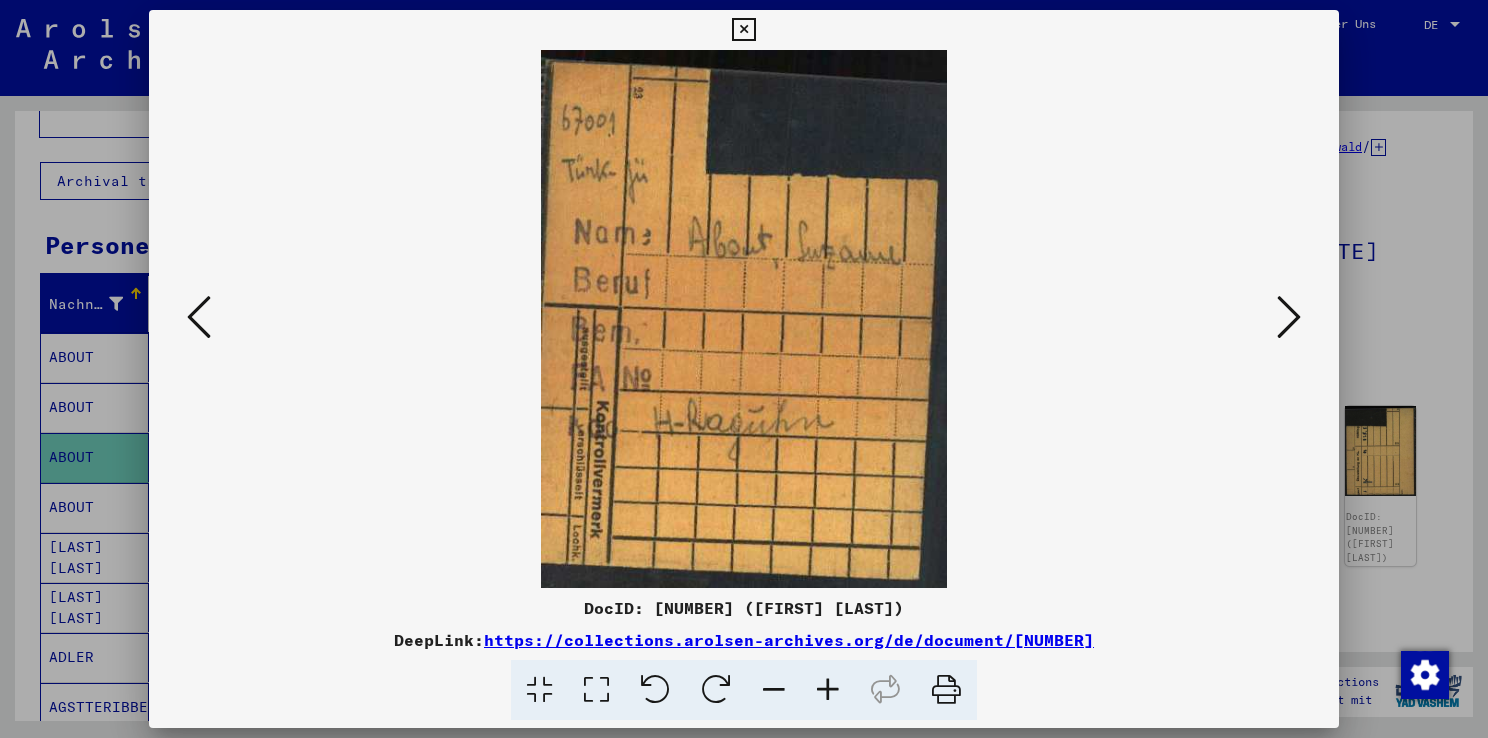 click at bounding box center [1289, 317] 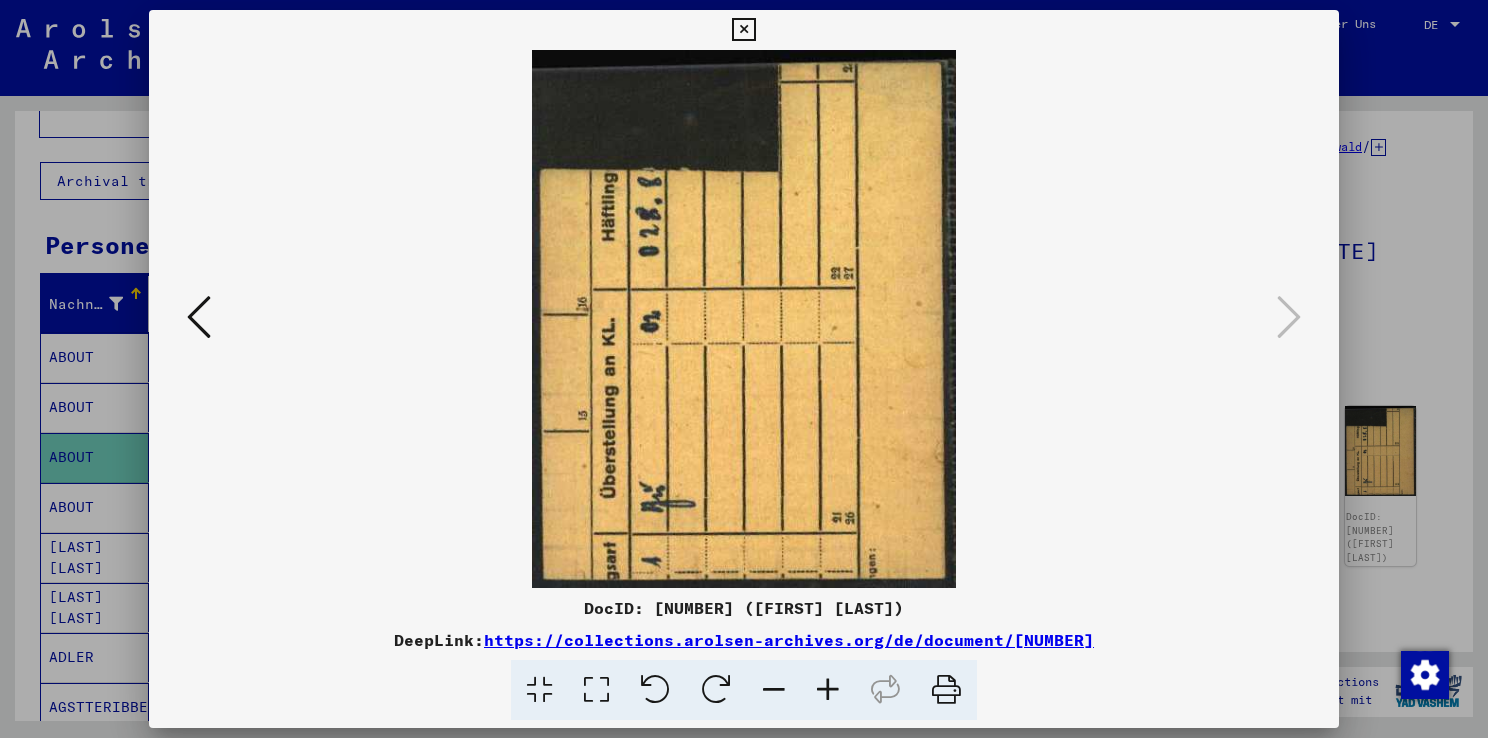 click at bounding box center (743, 30) 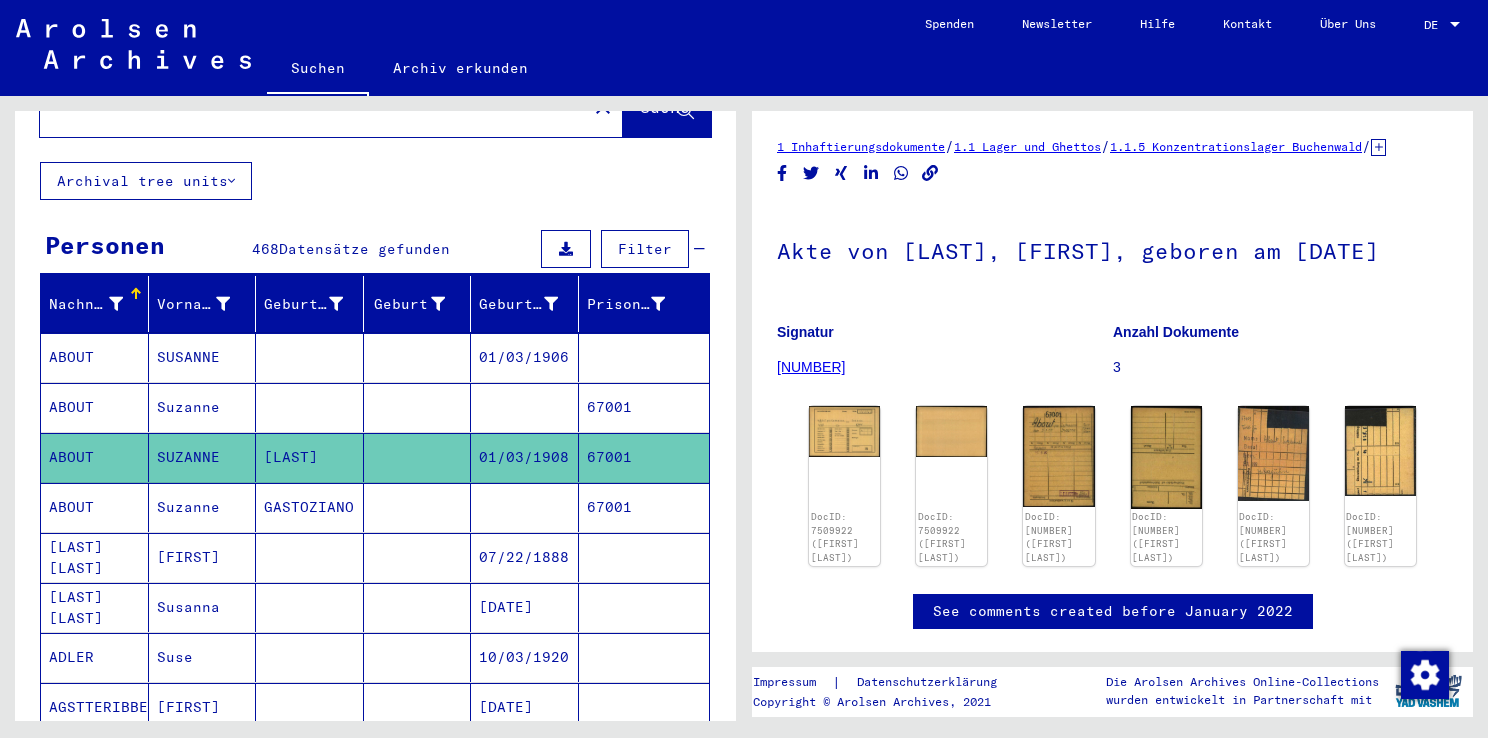 click on "ABOUT" at bounding box center (95, 407) 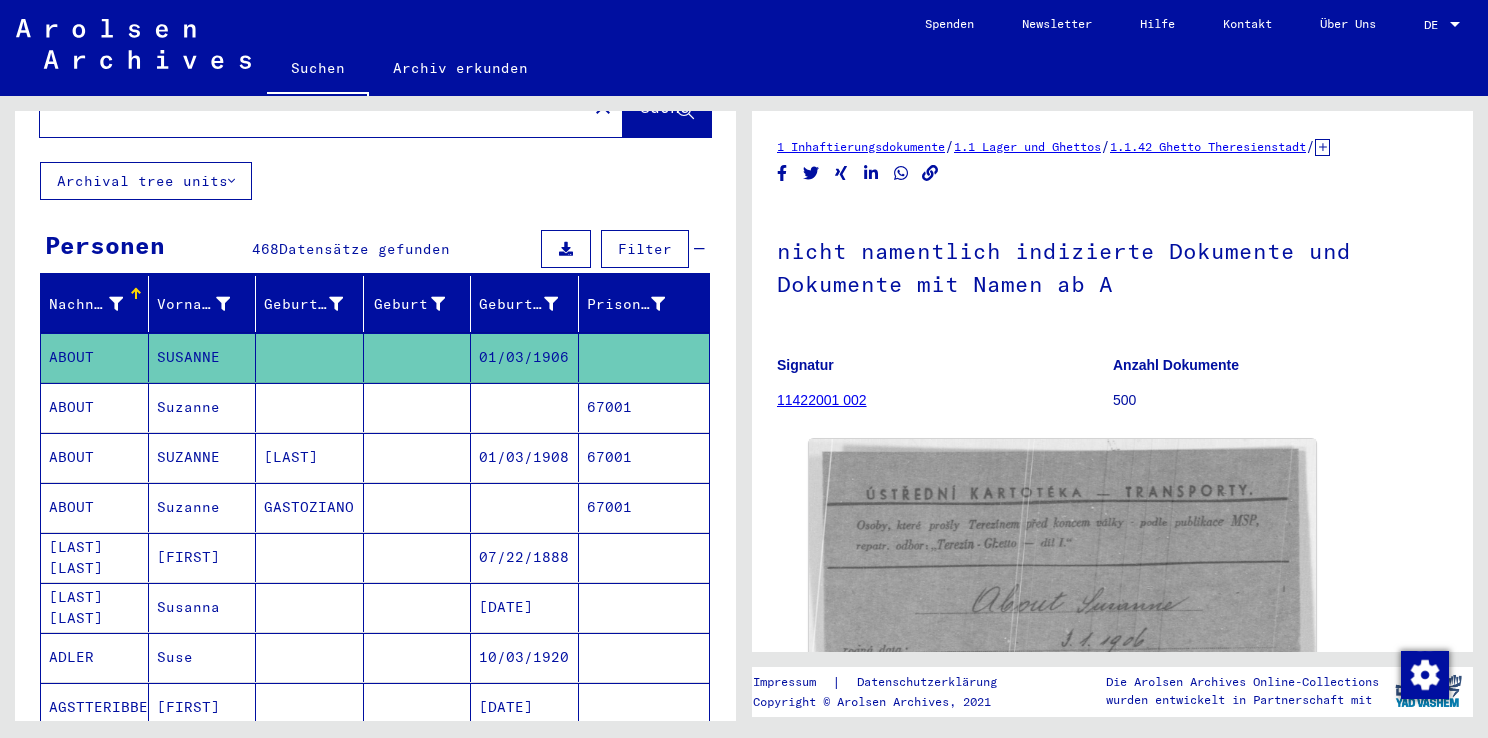 scroll, scrollTop: 0, scrollLeft: 0, axis: both 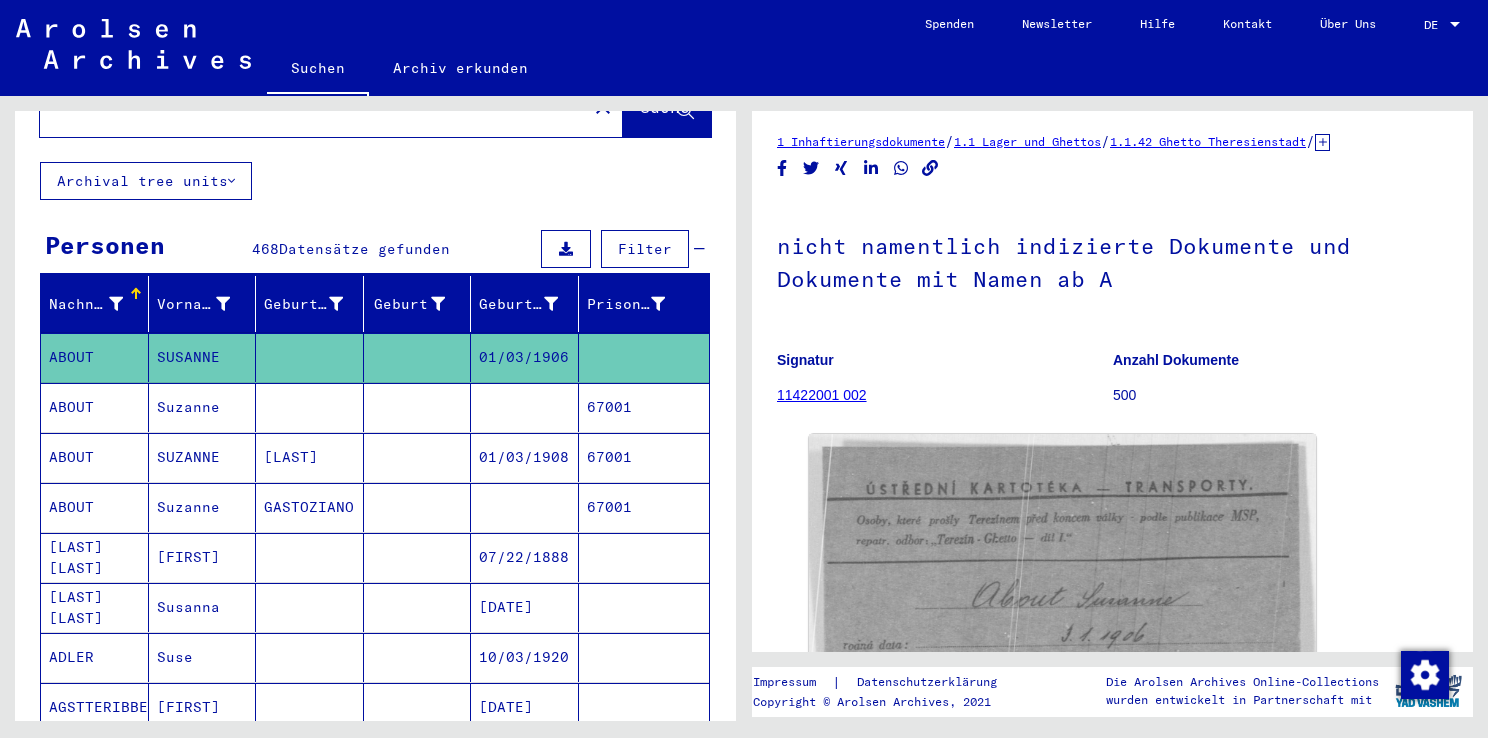 click on "ABOUT" at bounding box center [95, 457] 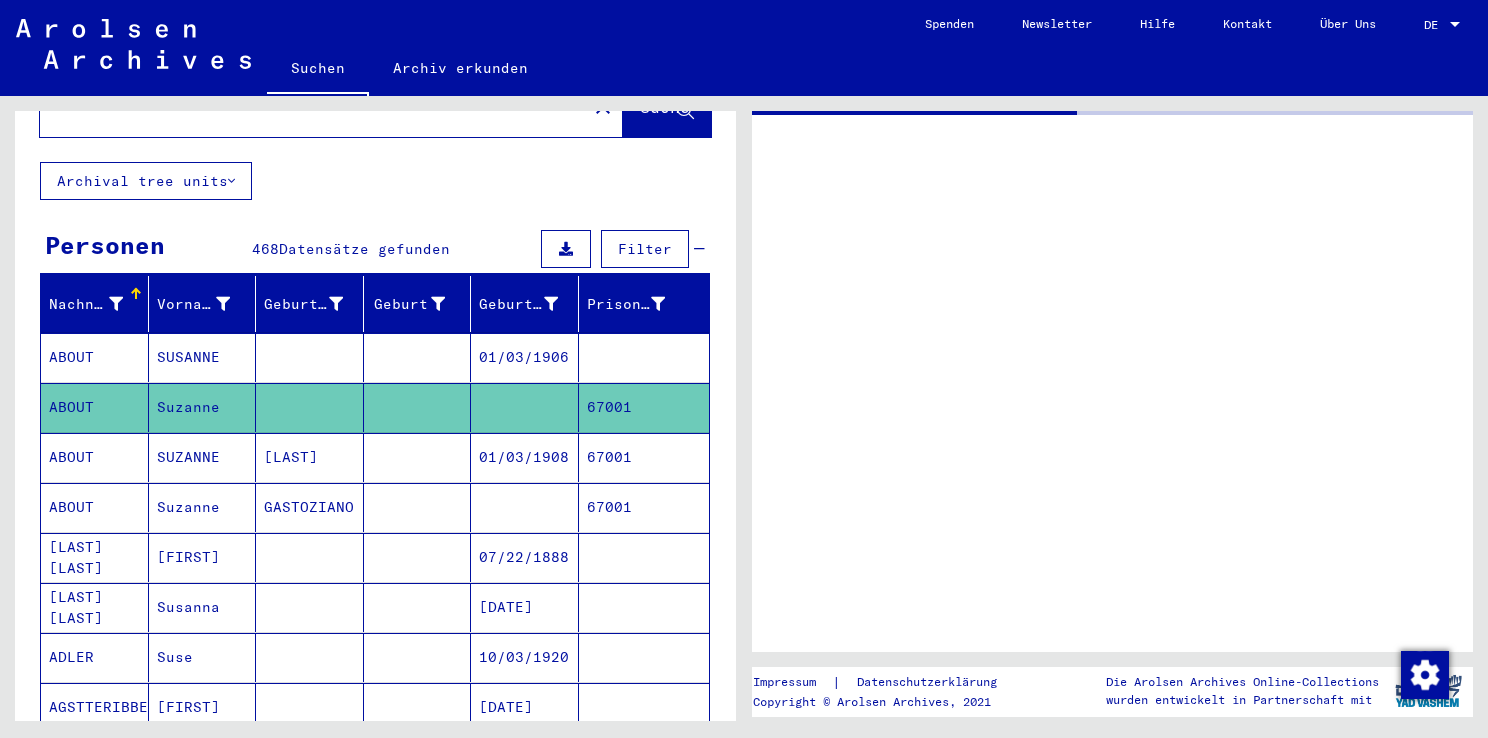 scroll, scrollTop: 0, scrollLeft: 0, axis: both 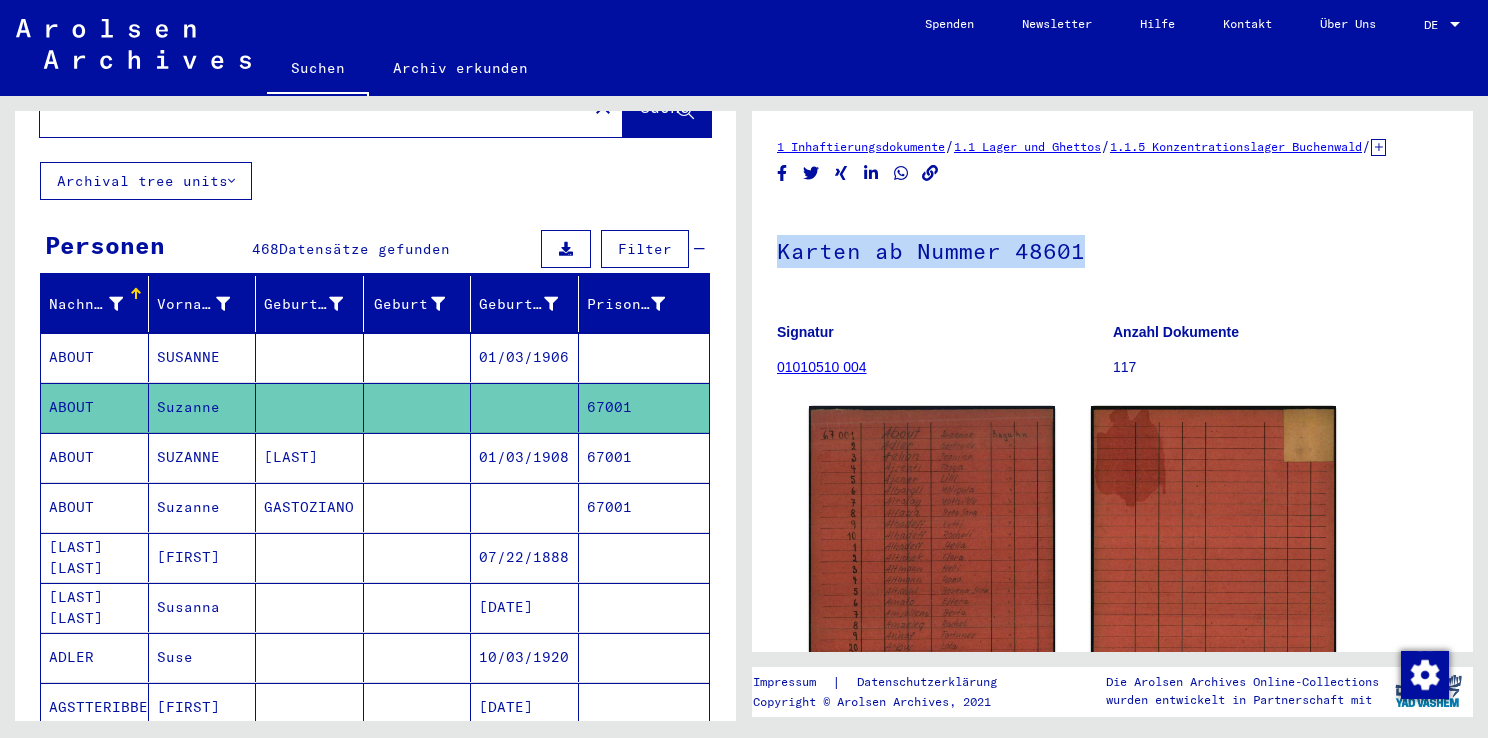 drag, startPoint x: 1472, startPoint y: 170, endPoint x: 1468, endPoint y: 272, distance: 102.0784 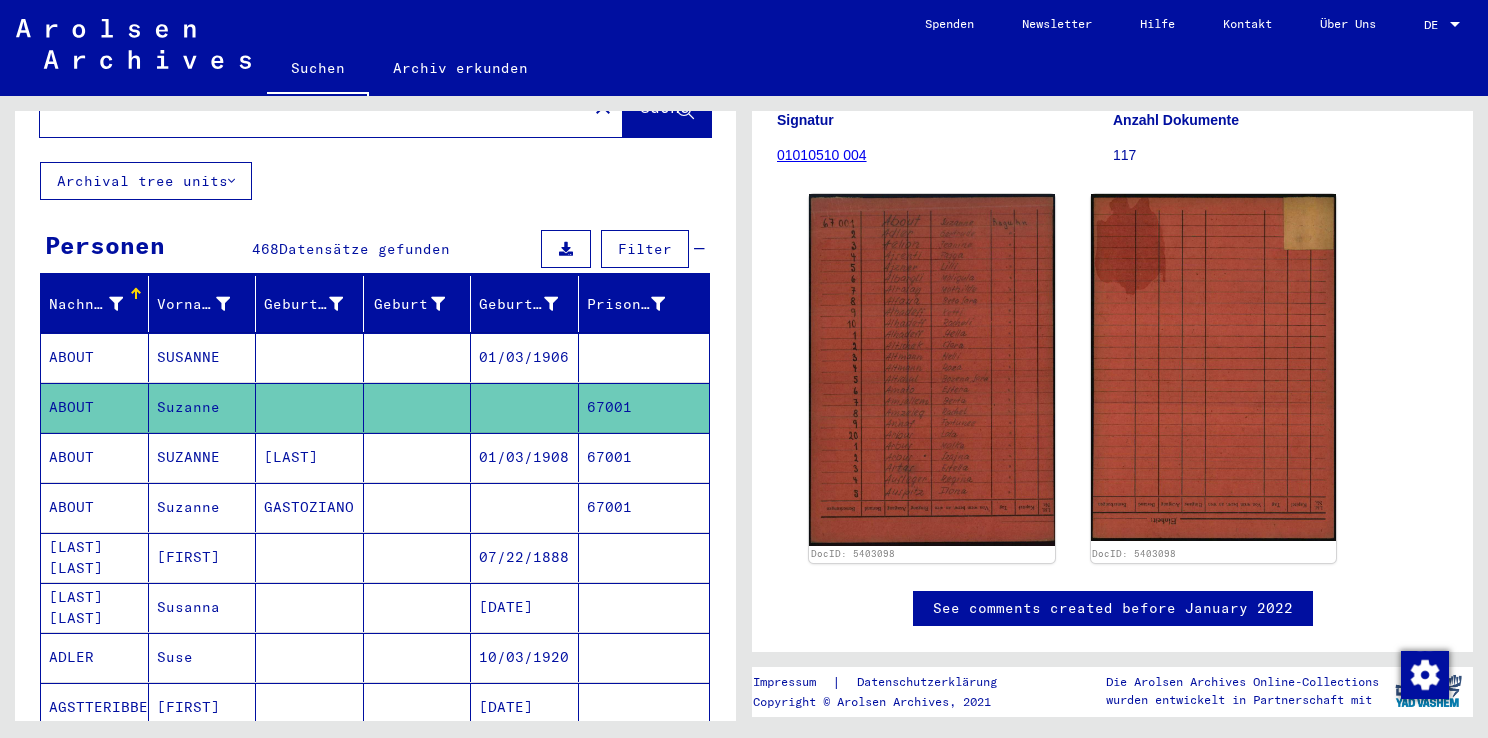 scroll, scrollTop: 214, scrollLeft: 0, axis: vertical 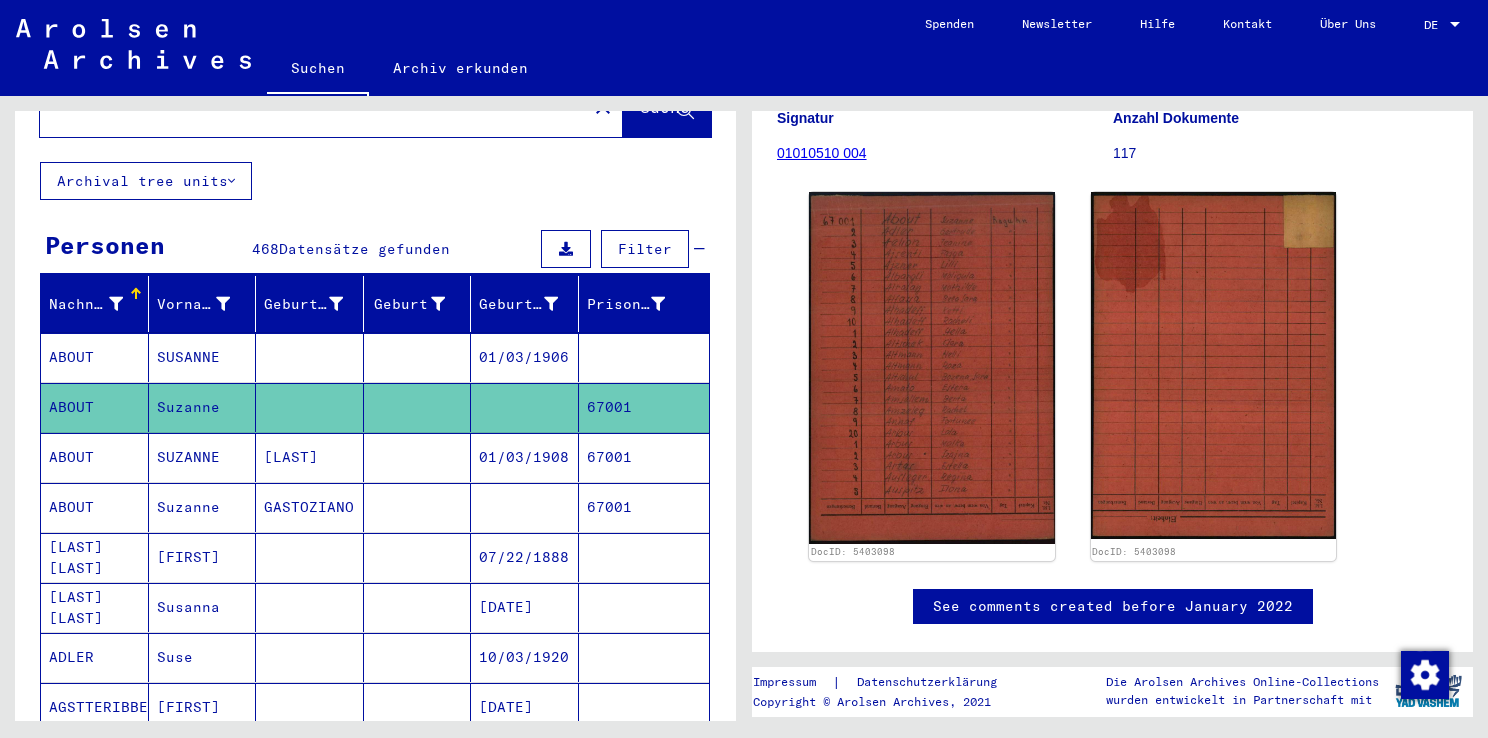 click on "ABOUT" at bounding box center [95, 507] 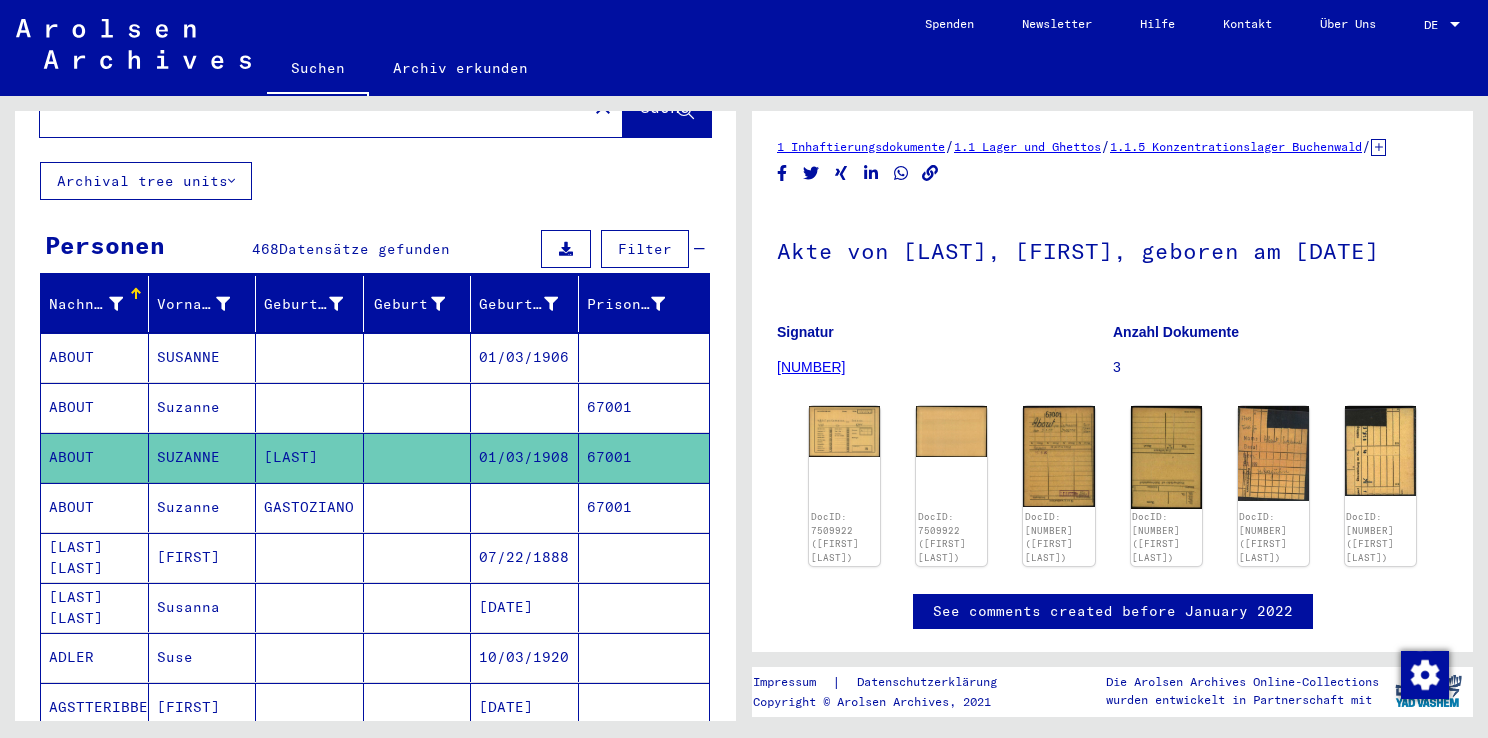 scroll, scrollTop: 0, scrollLeft: 0, axis: both 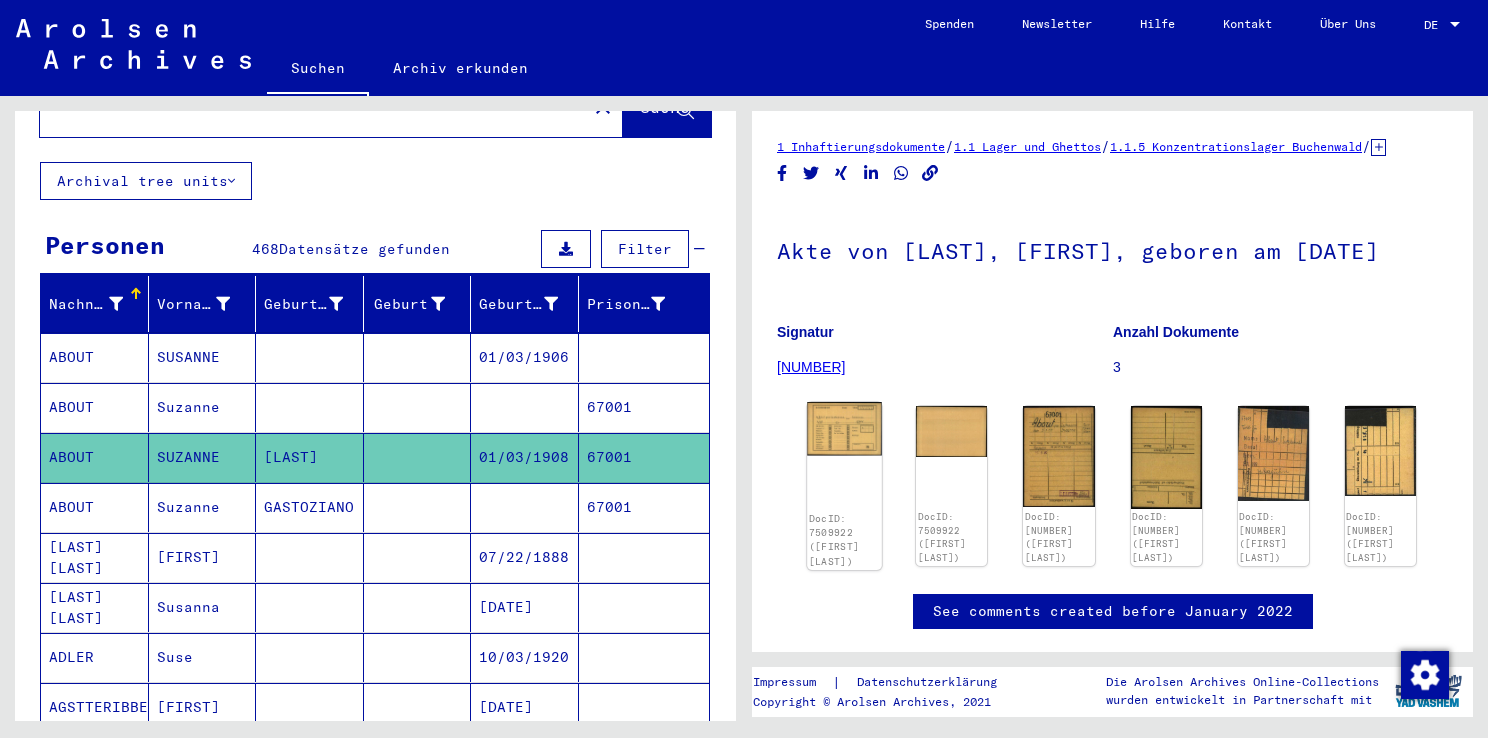 click 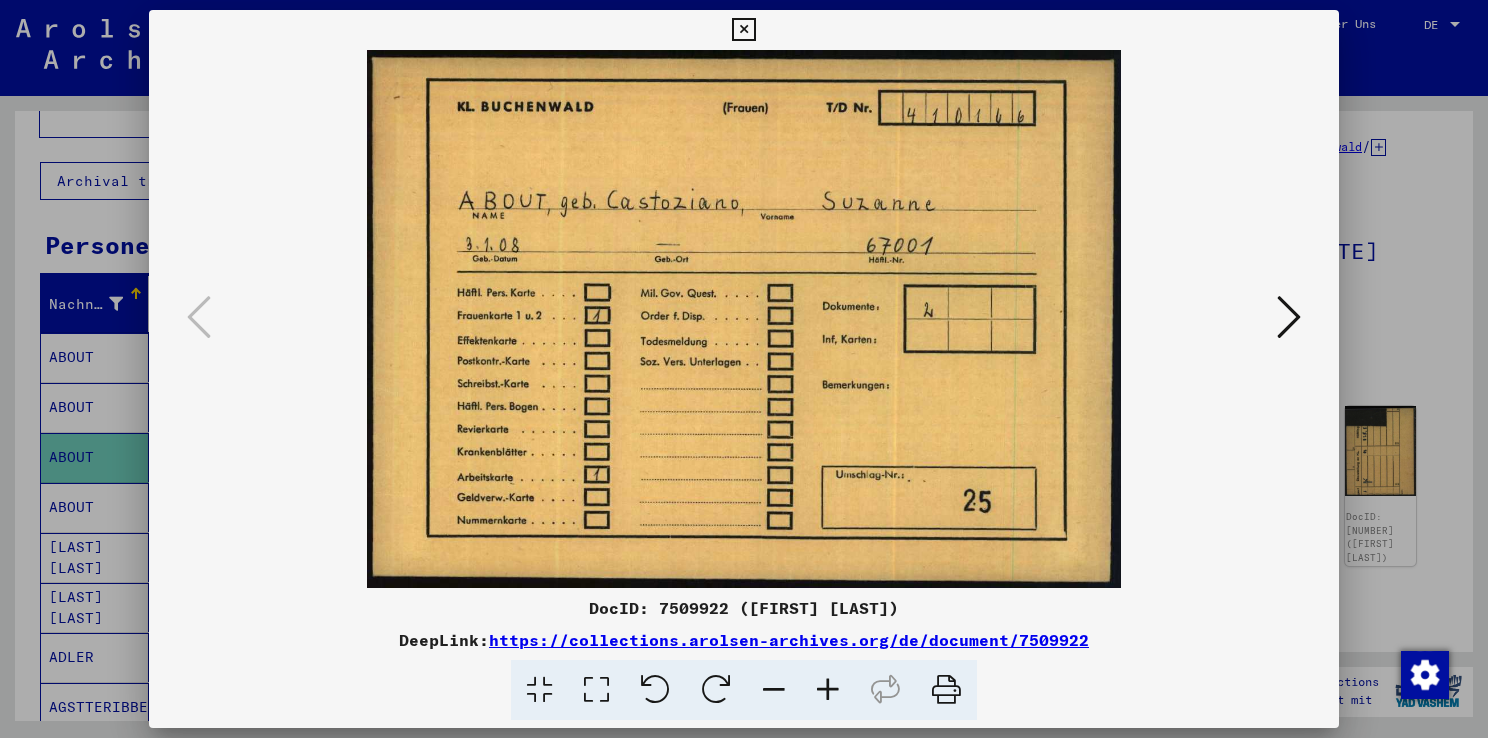 click at bounding box center (1289, 317) 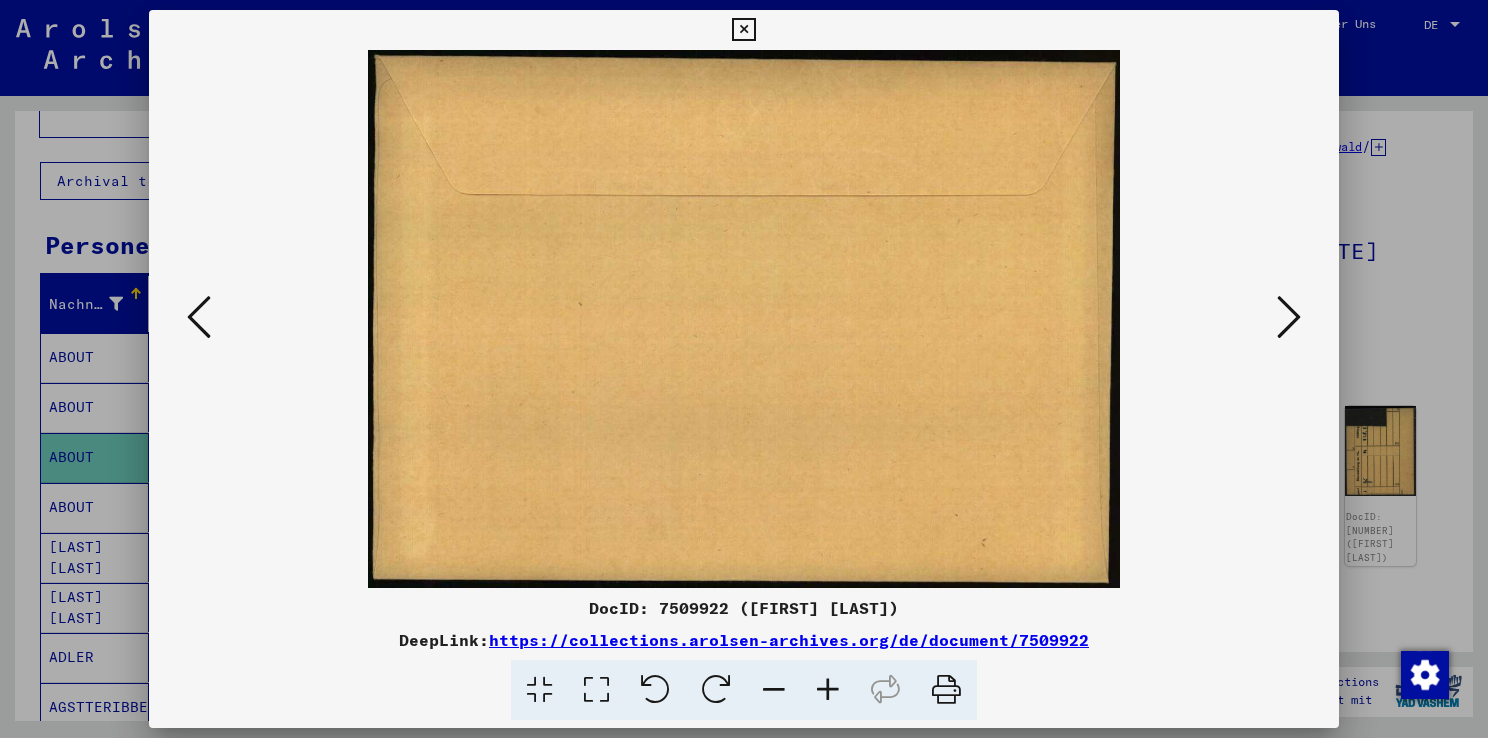 click at bounding box center (1289, 317) 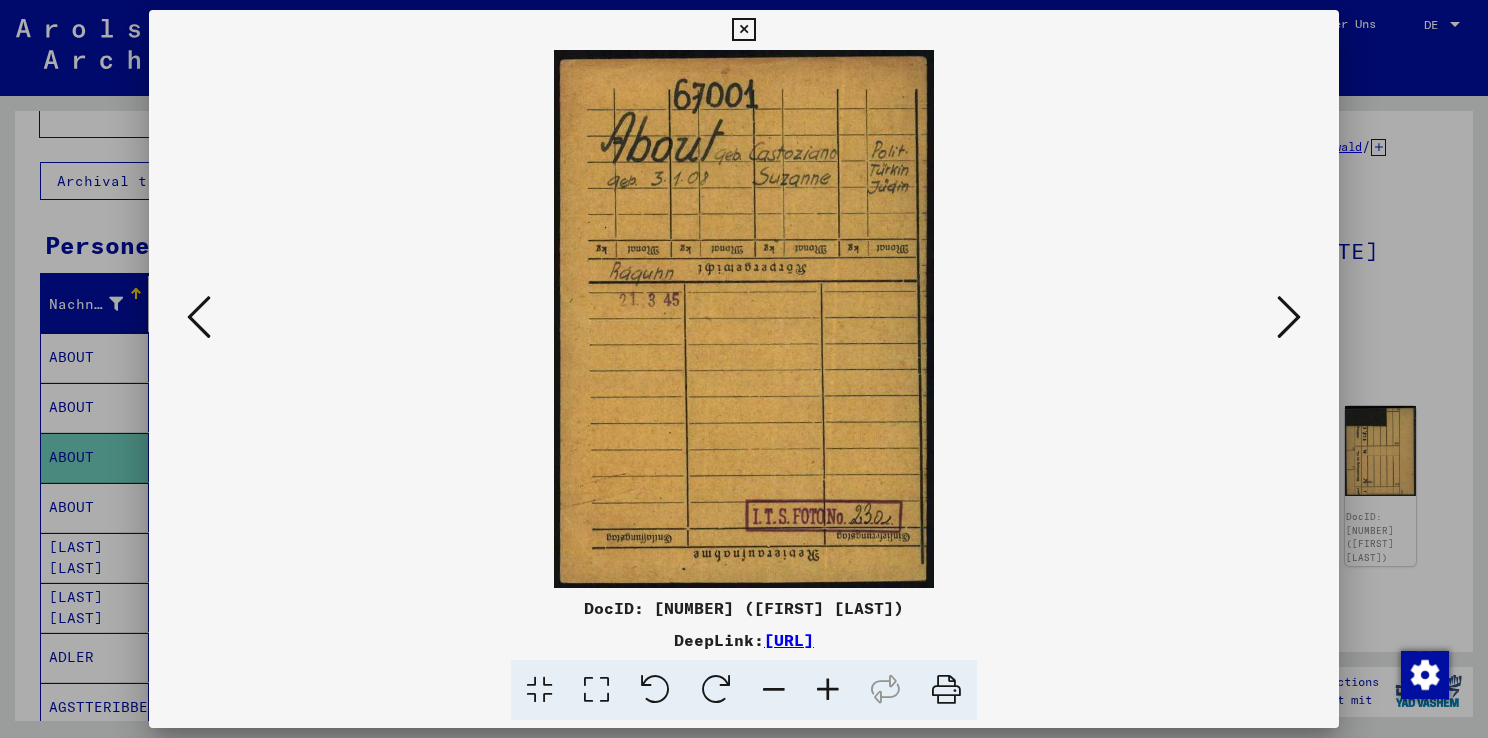 click at bounding box center [1289, 317] 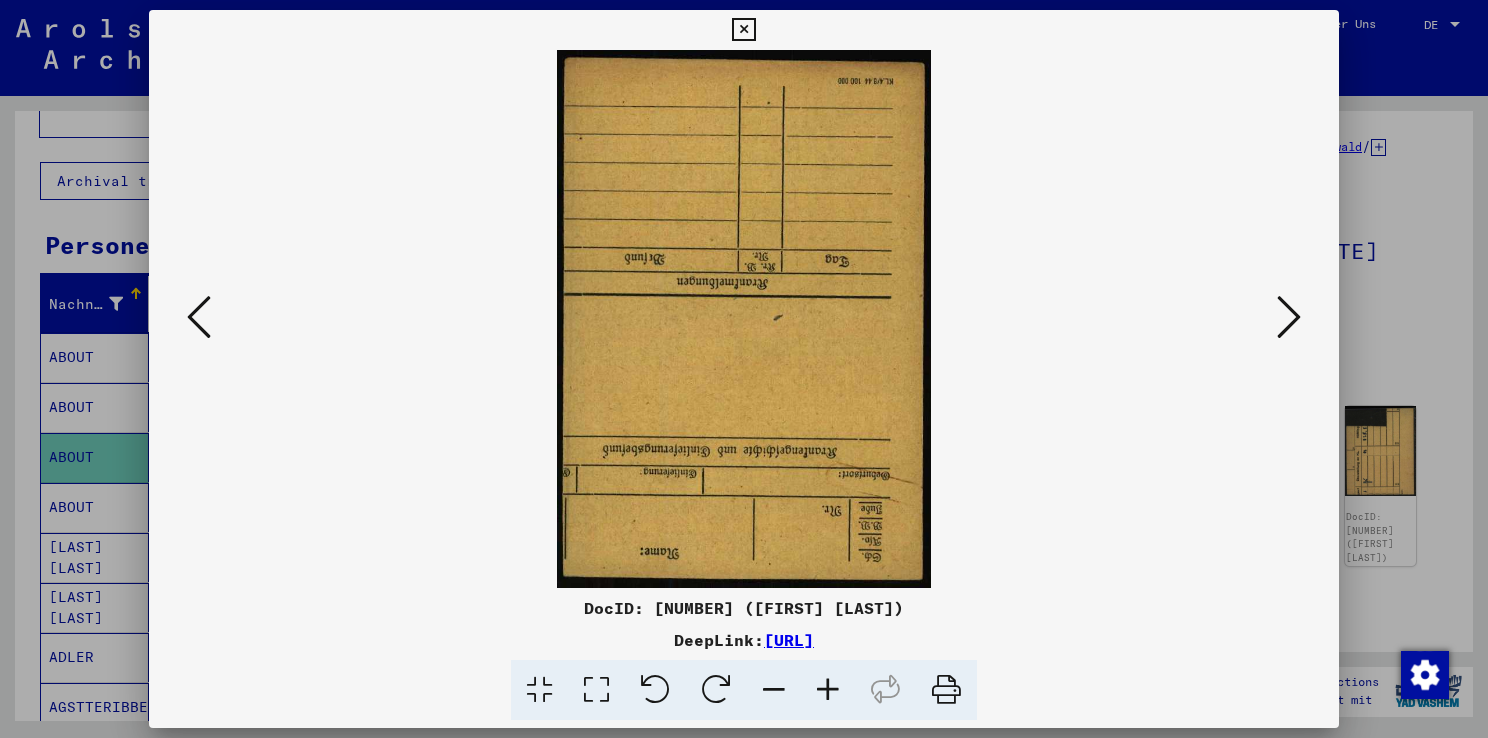 click at bounding box center [1289, 317] 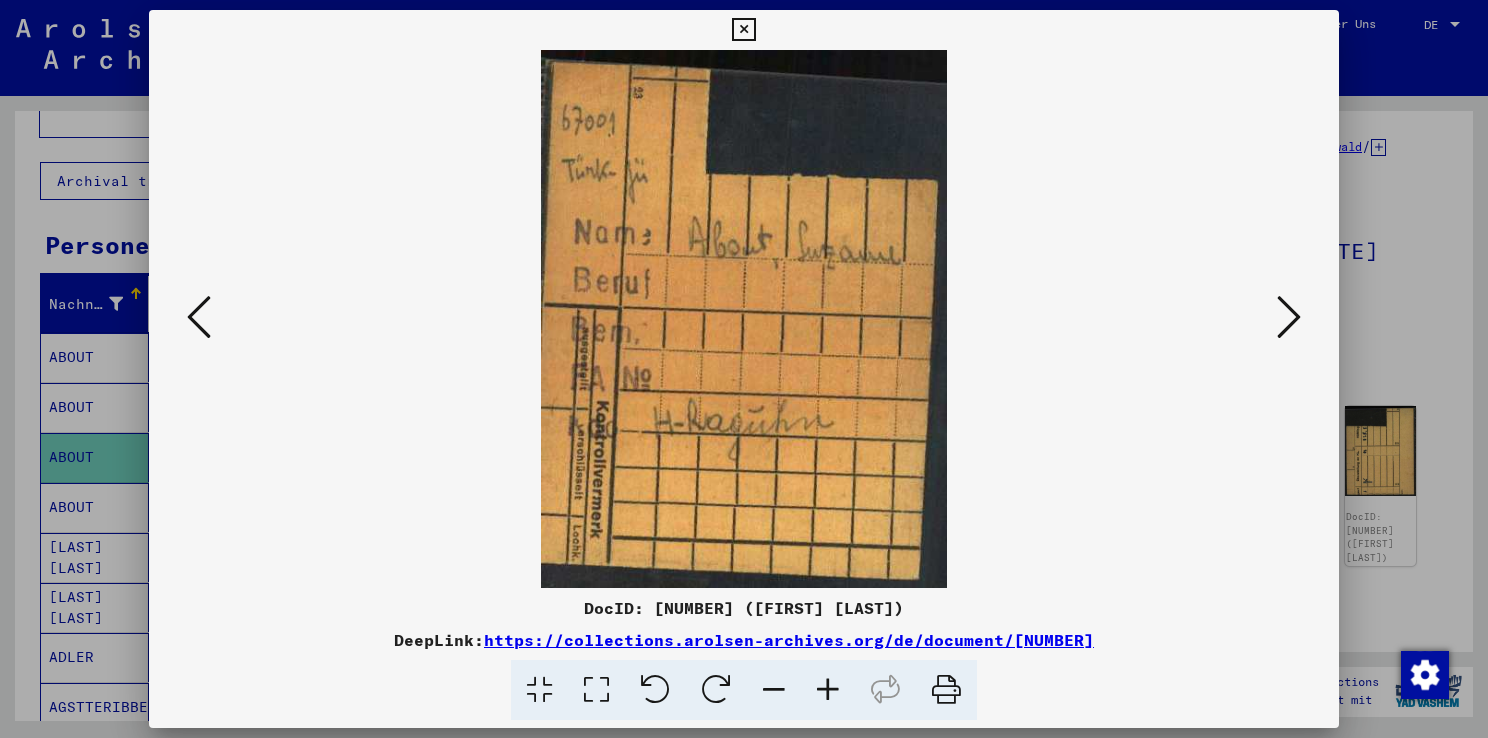 click at bounding box center (1289, 317) 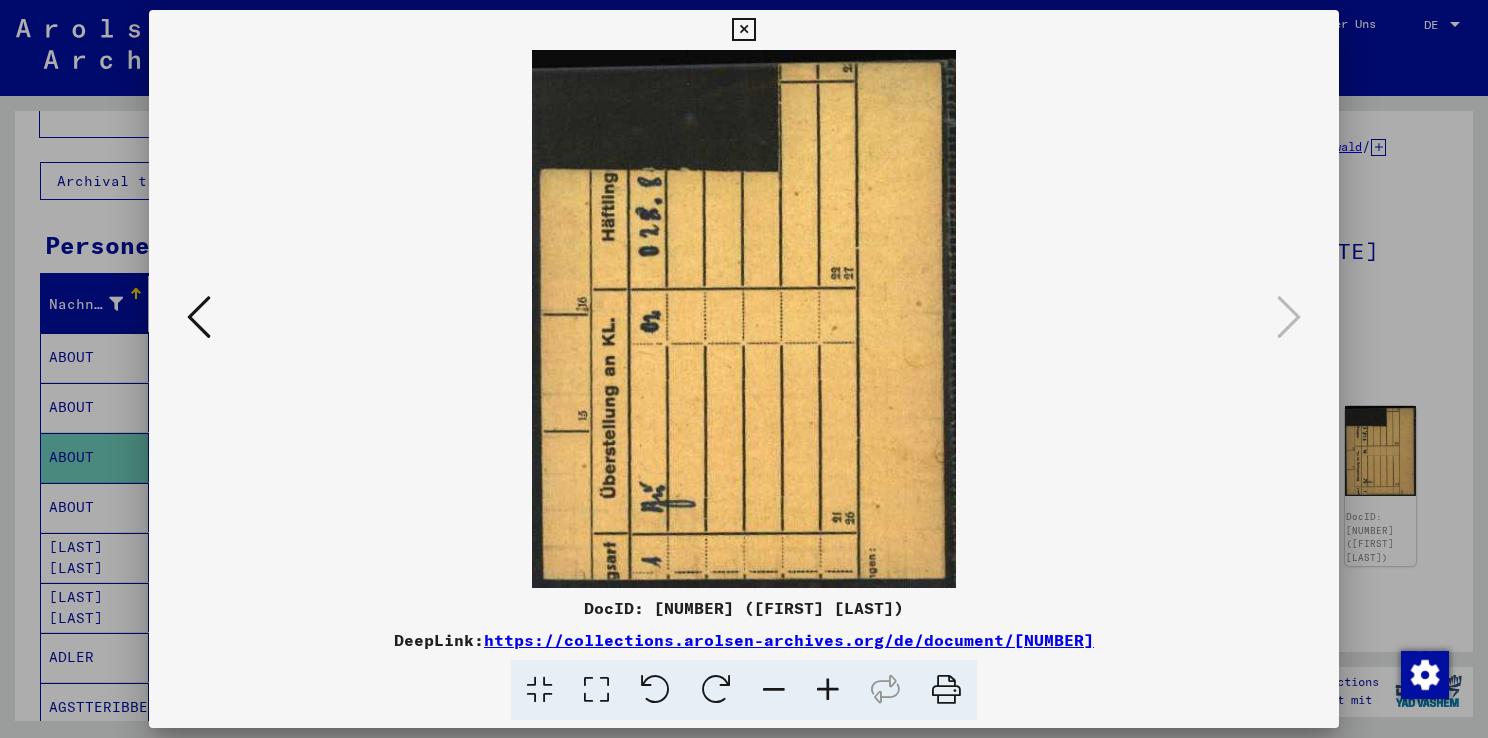 click at bounding box center (743, 30) 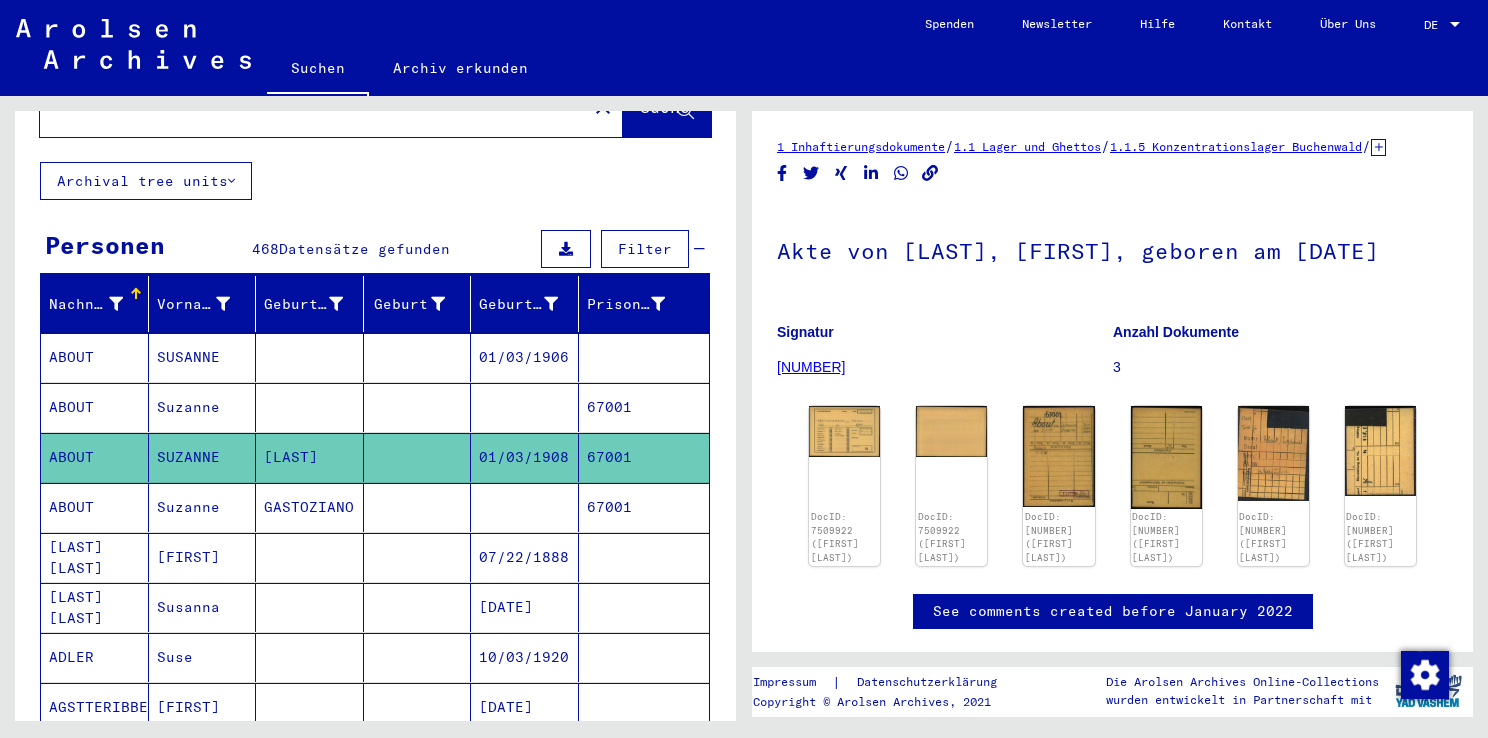 click on "ABOUT" at bounding box center [95, 557] 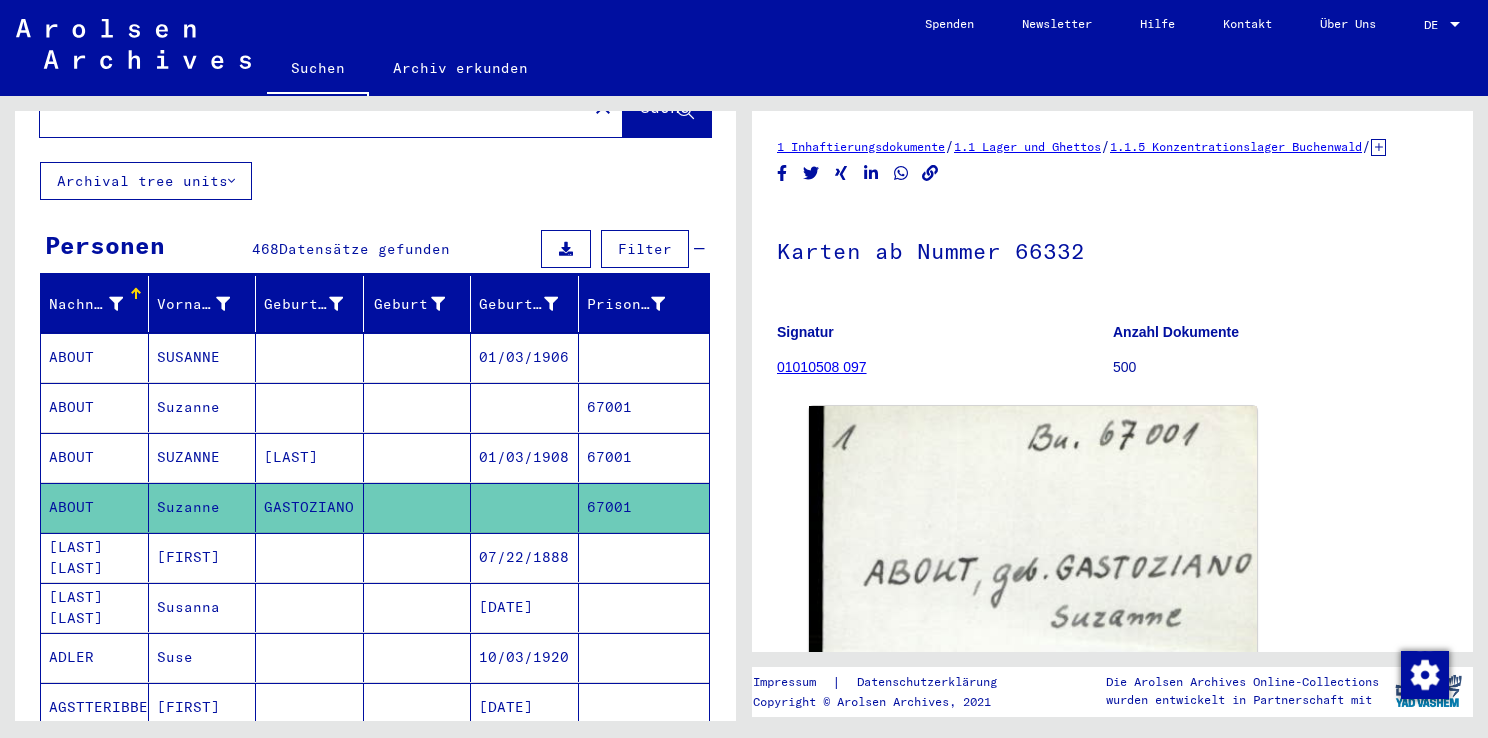 scroll, scrollTop: 0, scrollLeft: 0, axis: both 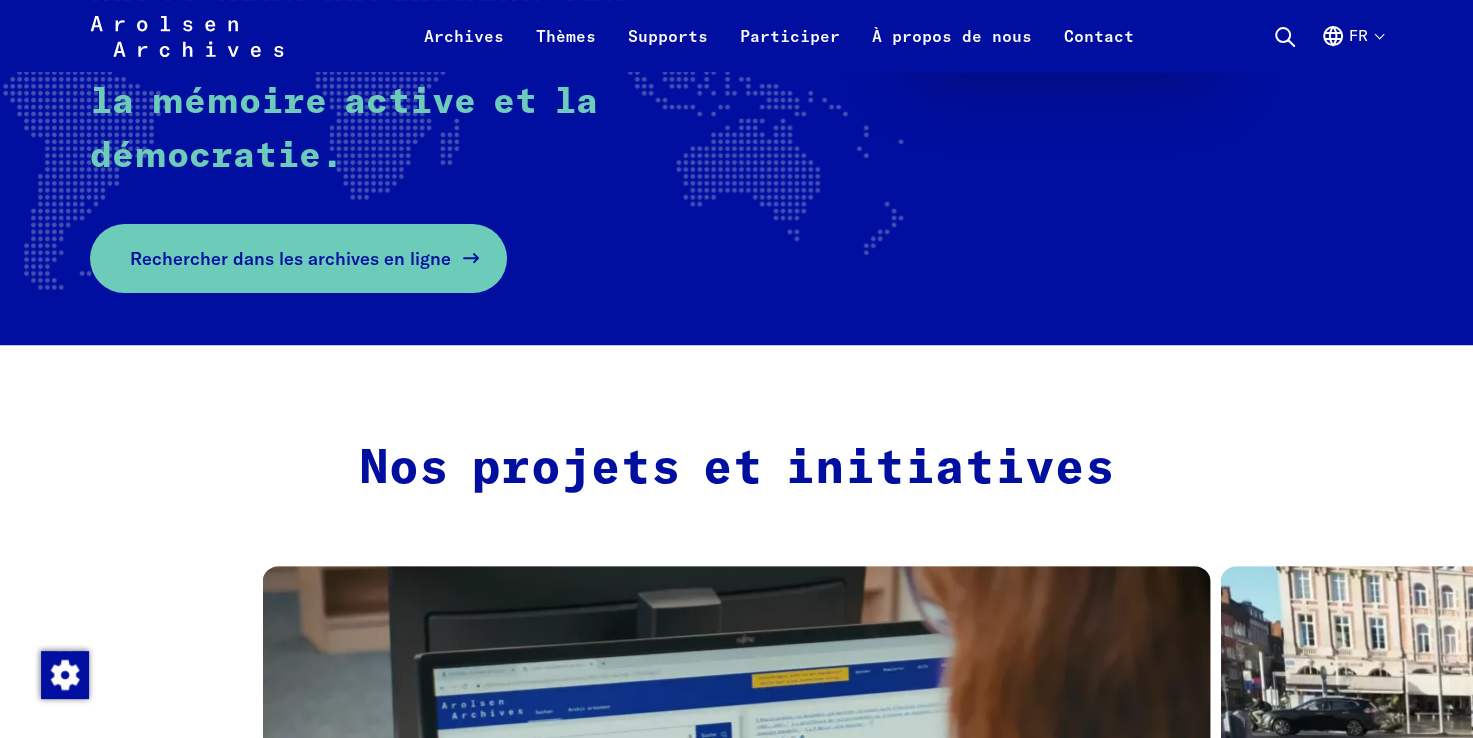 click on "Rechercher dans les archives en ligne" at bounding box center (290, 258) 